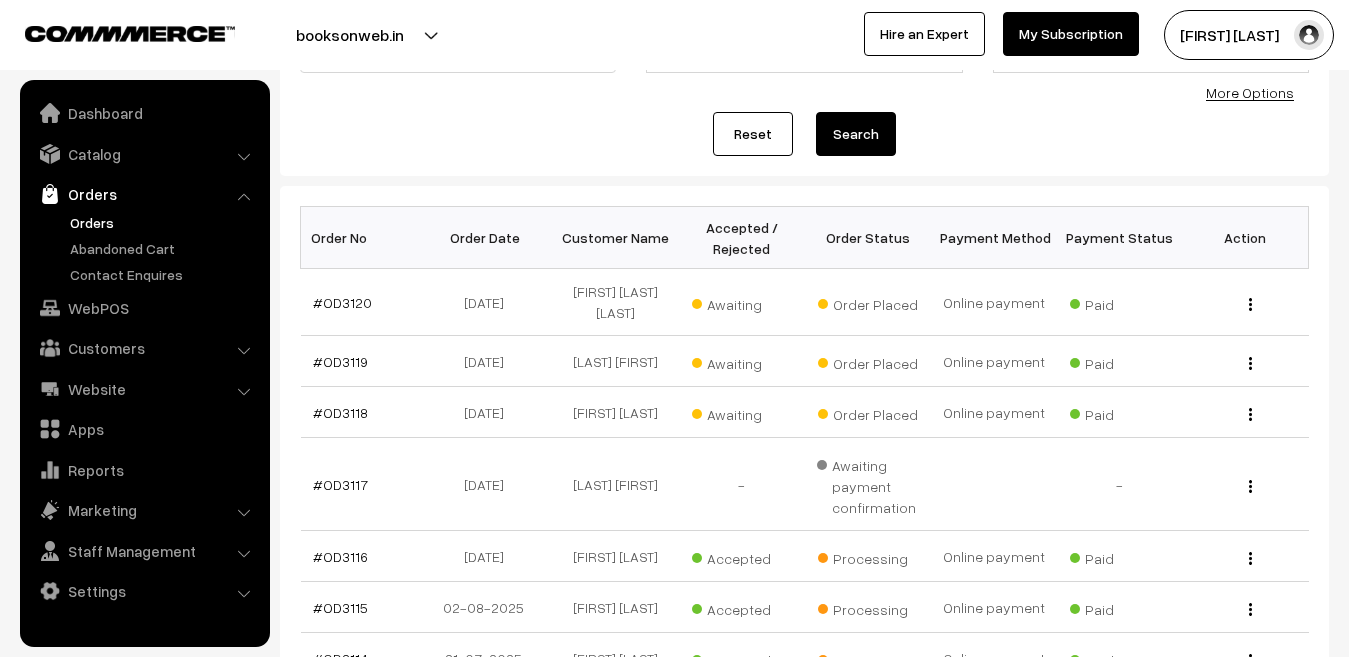 scroll, scrollTop: 100, scrollLeft: 0, axis: vertical 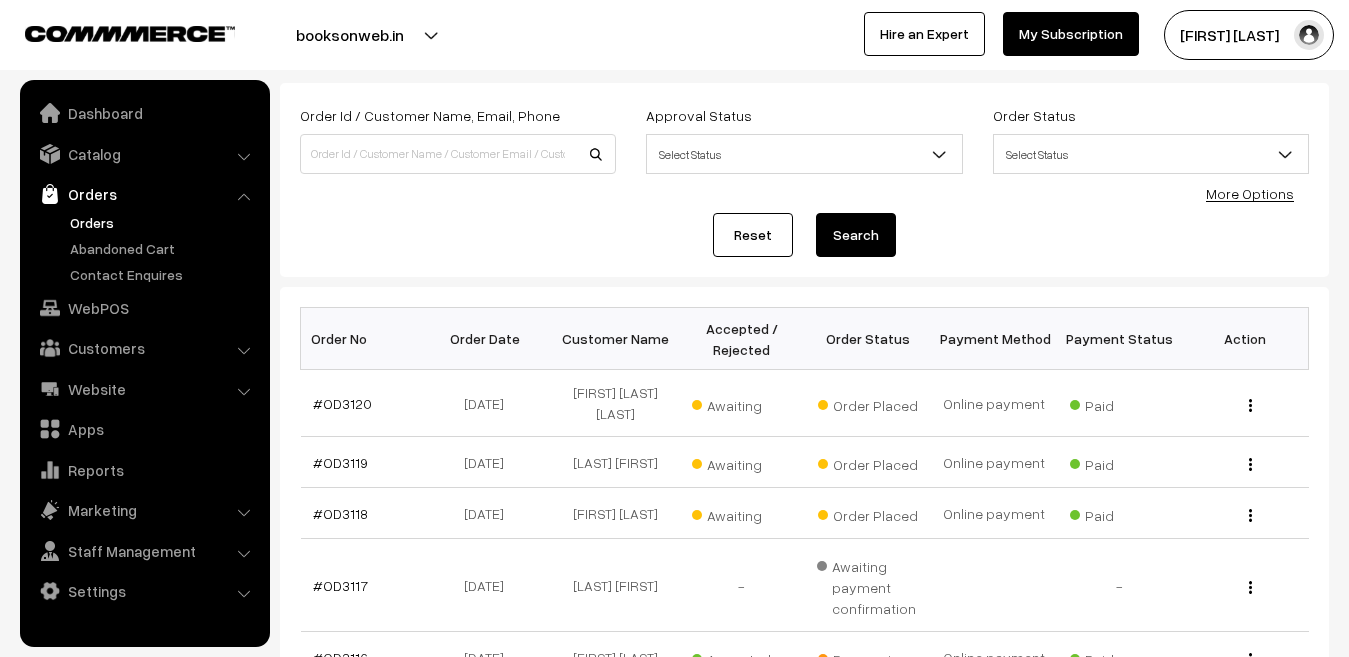 click on "Orders" at bounding box center (164, 222) 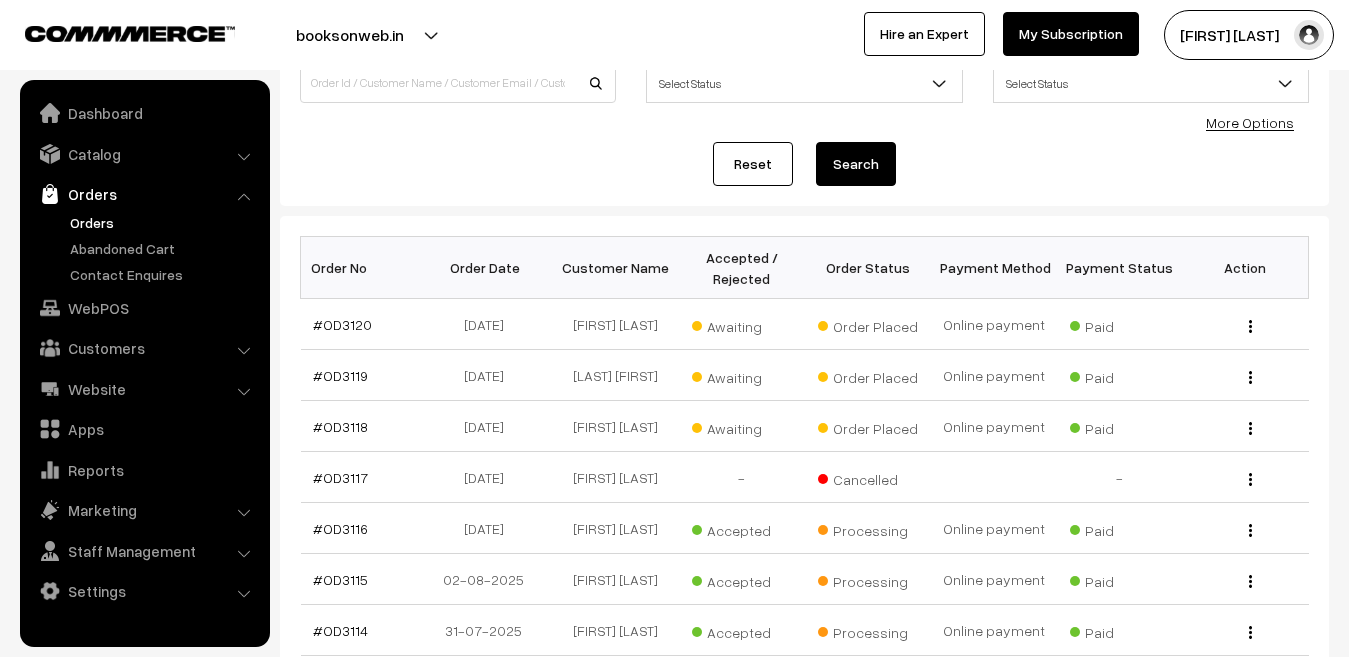 scroll, scrollTop: 200, scrollLeft: 0, axis: vertical 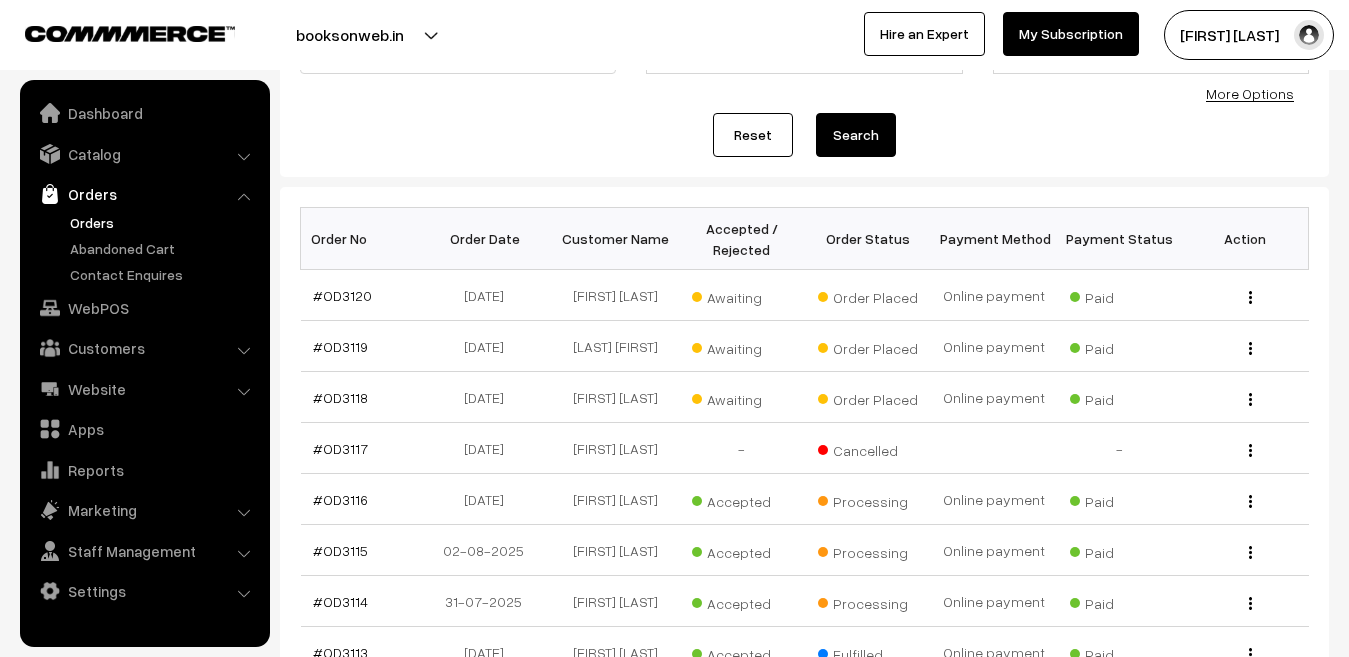 click on "Orders" at bounding box center (164, 222) 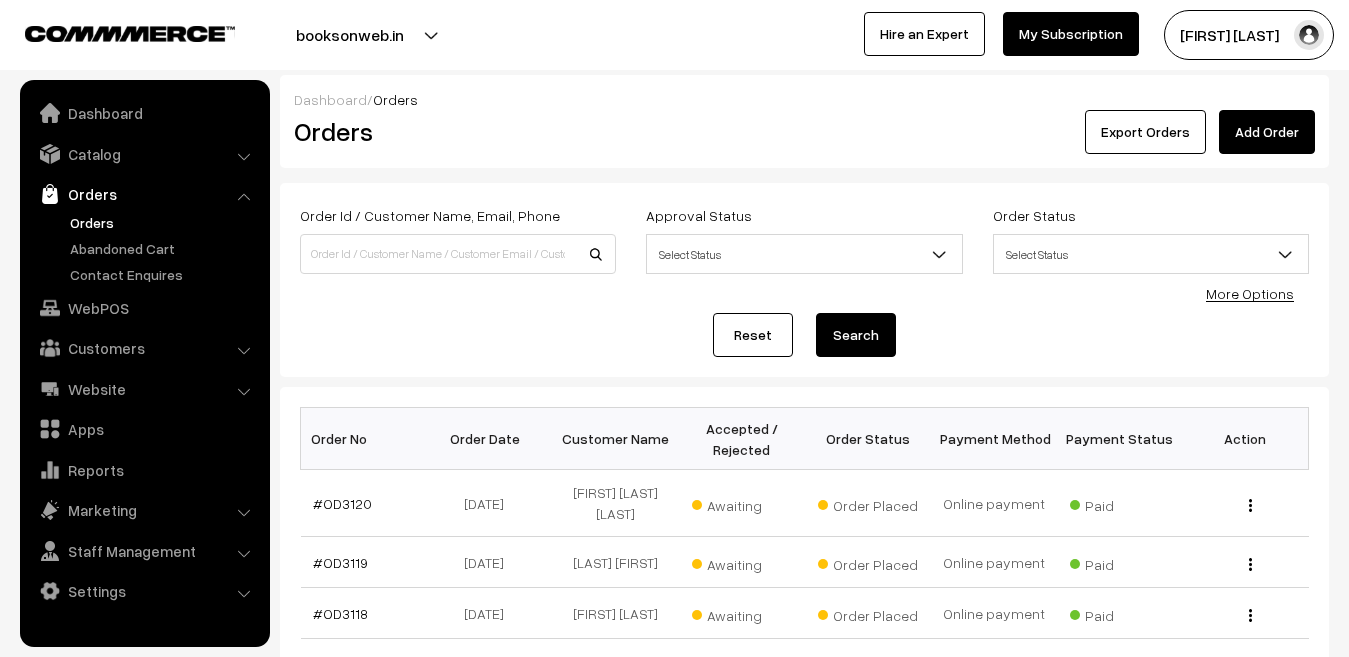 scroll, scrollTop: 200, scrollLeft: 0, axis: vertical 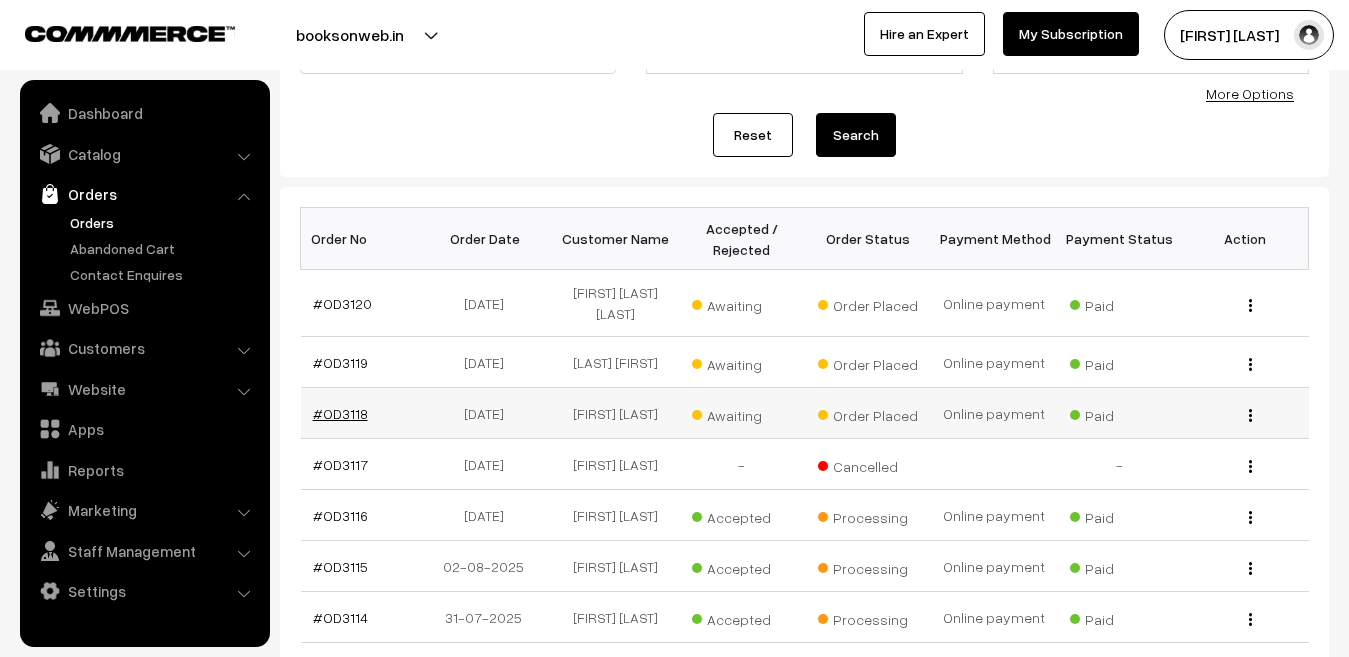 click on "#OD3118" at bounding box center [340, 413] 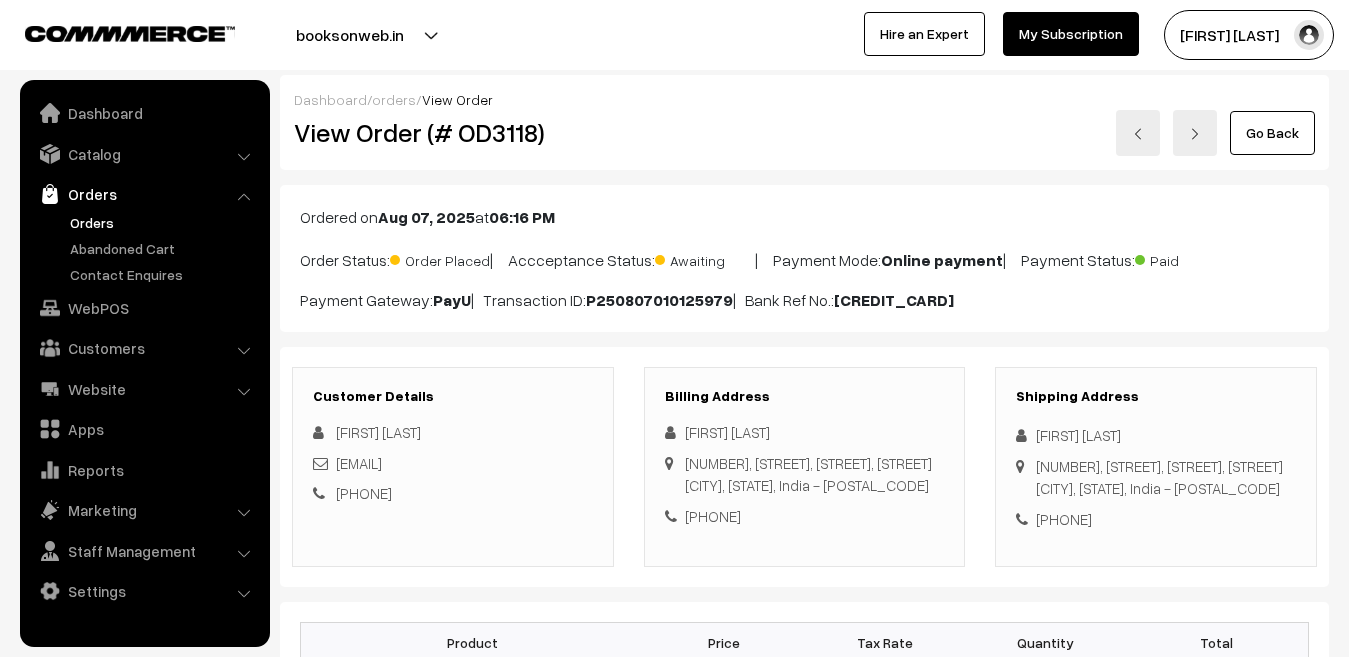 scroll, scrollTop: 100, scrollLeft: 0, axis: vertical 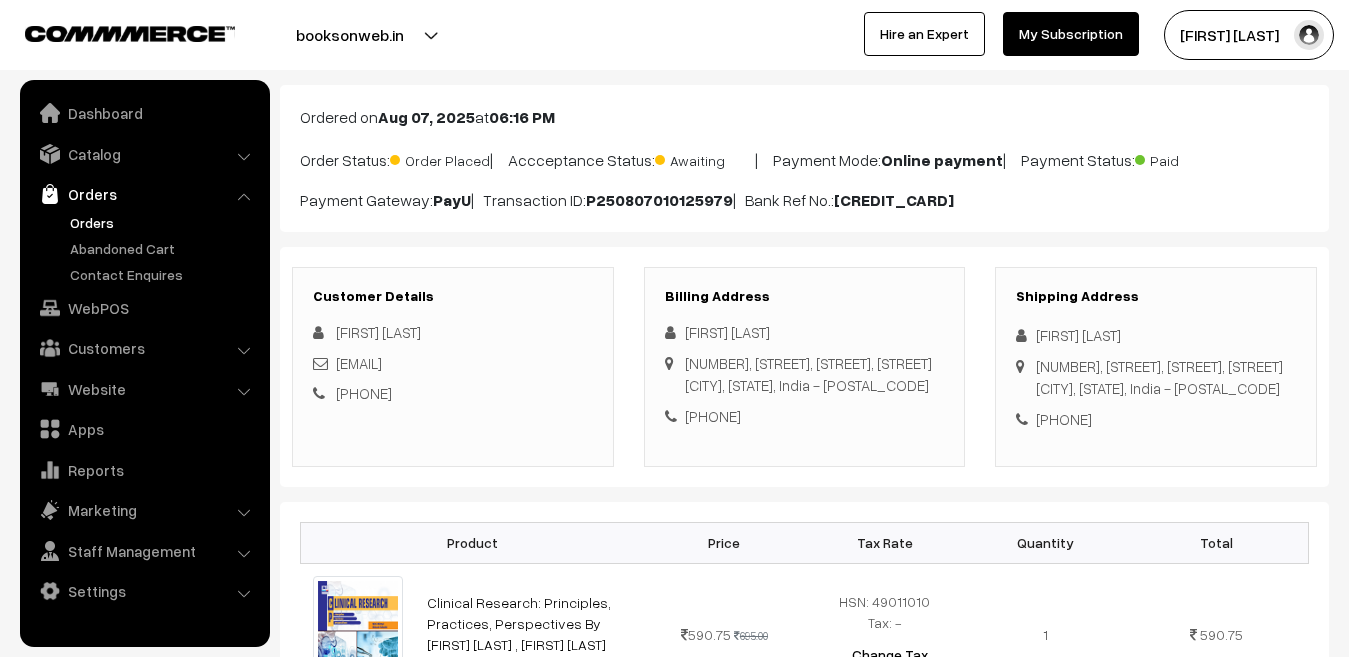 click on "Orders" at bounding box center (164, 222) 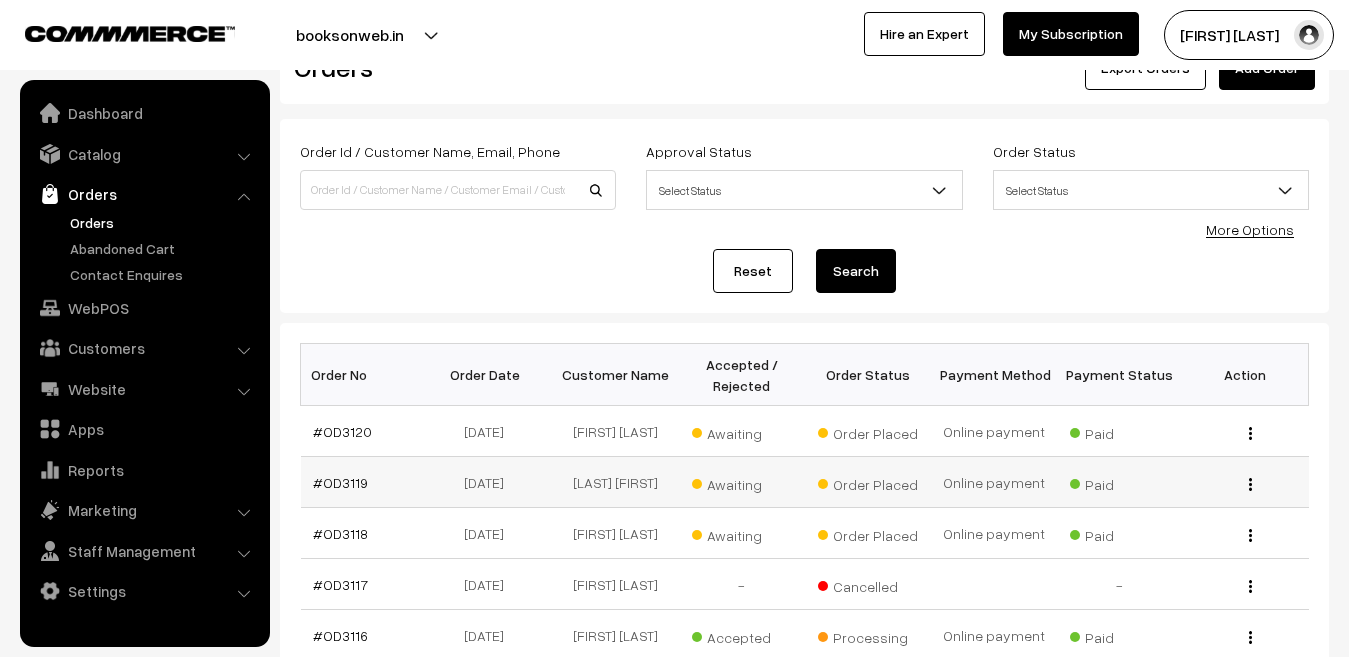 scroll, scrollTop: 100, scrollLeft: 0, axis: vertical 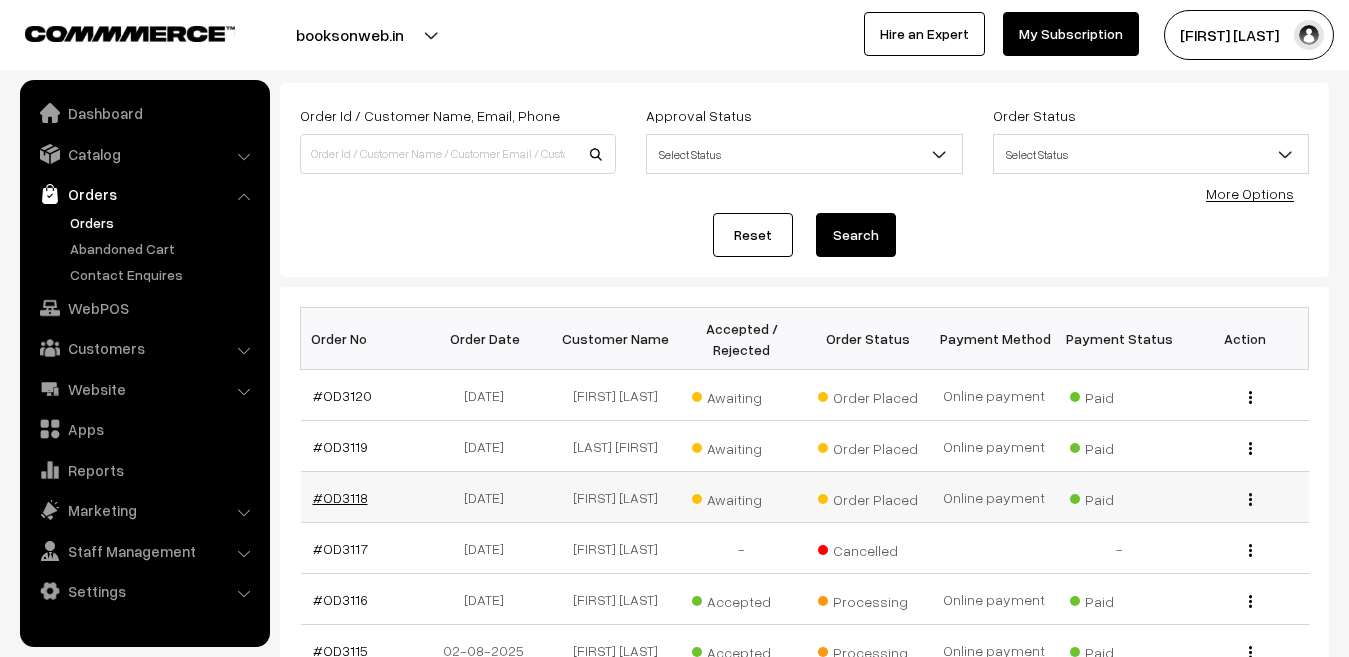 click on "#OD3118" at bounding box center (340, 497) 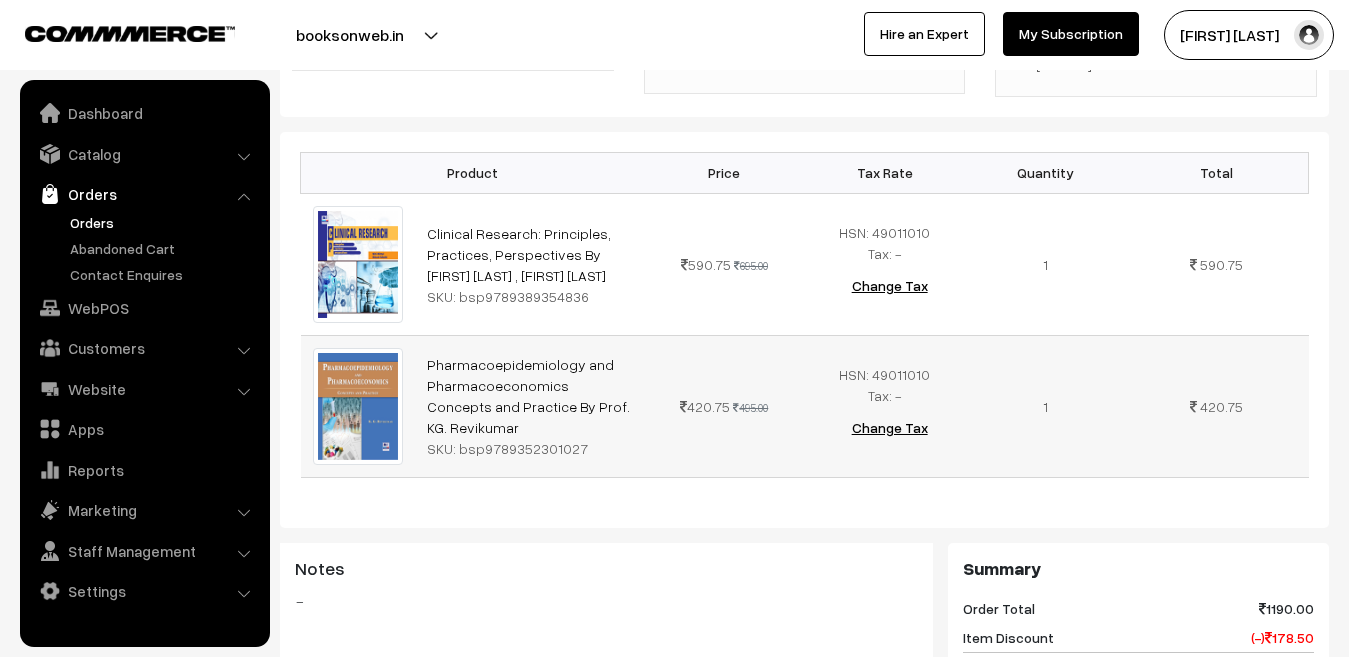 scroll, scrollTop: 900, scrollLeft: 0, axis: vertical 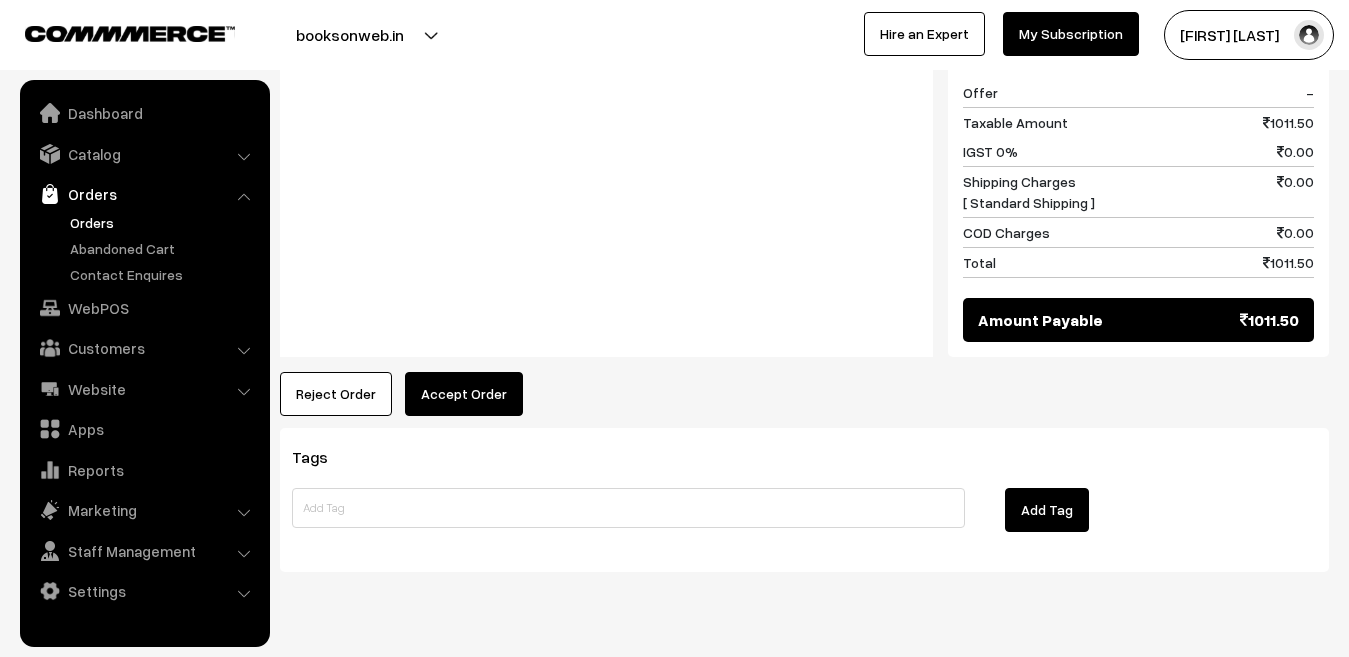 click on "Accept Order" at bounding box center [464, 394] 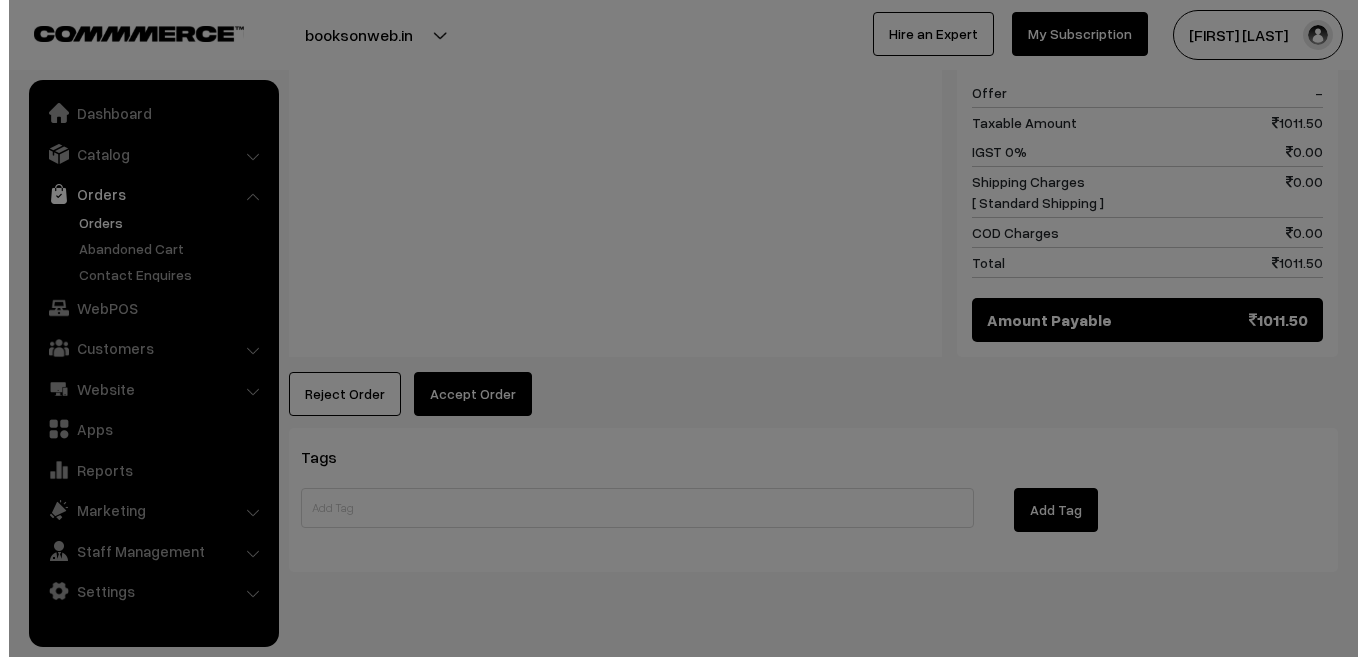 scroll, scrollTop: 1105, scrollLeft: 0, axis: vertical 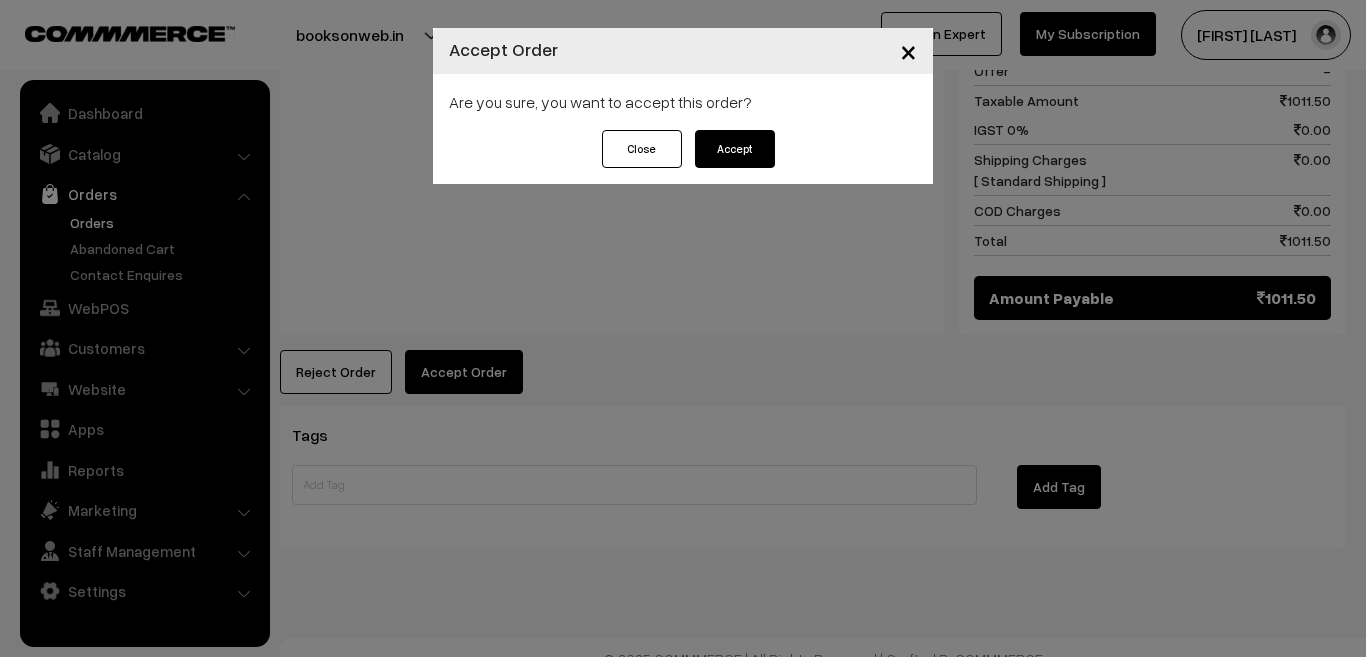 click on "Accept" at bounding box center (735, 149) 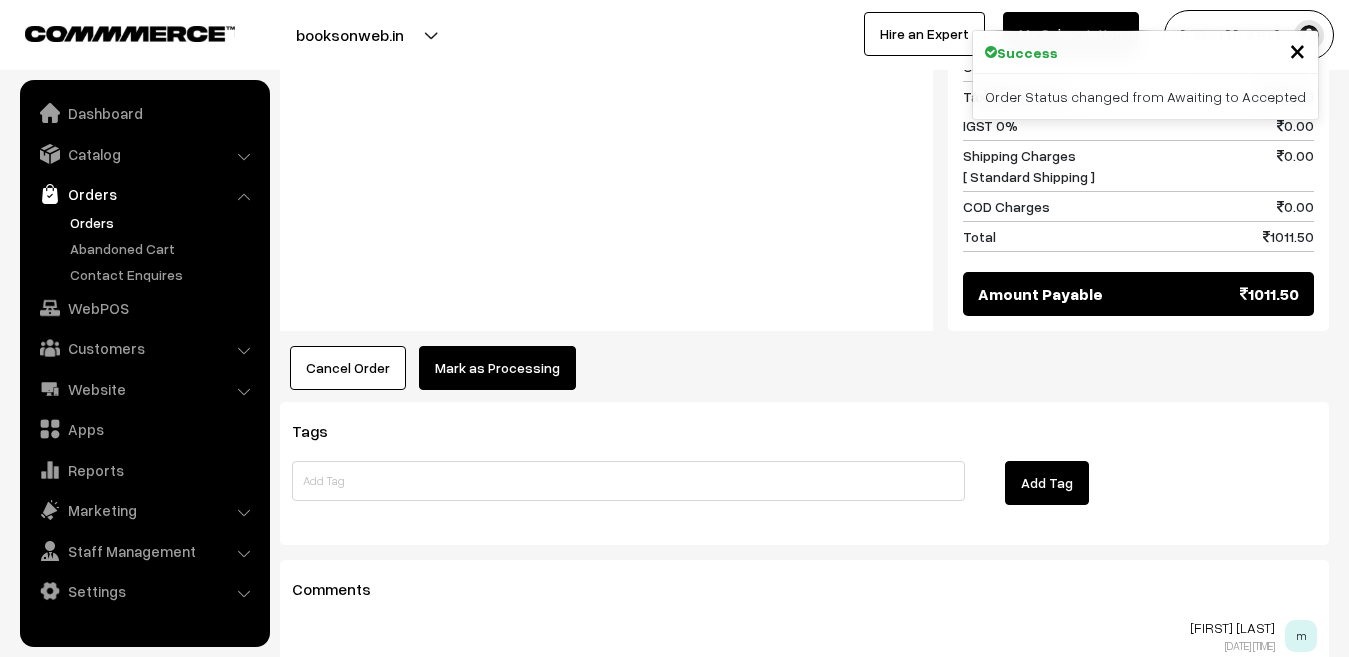 click on "Mark as Processing" at bounding box center [497, 368] 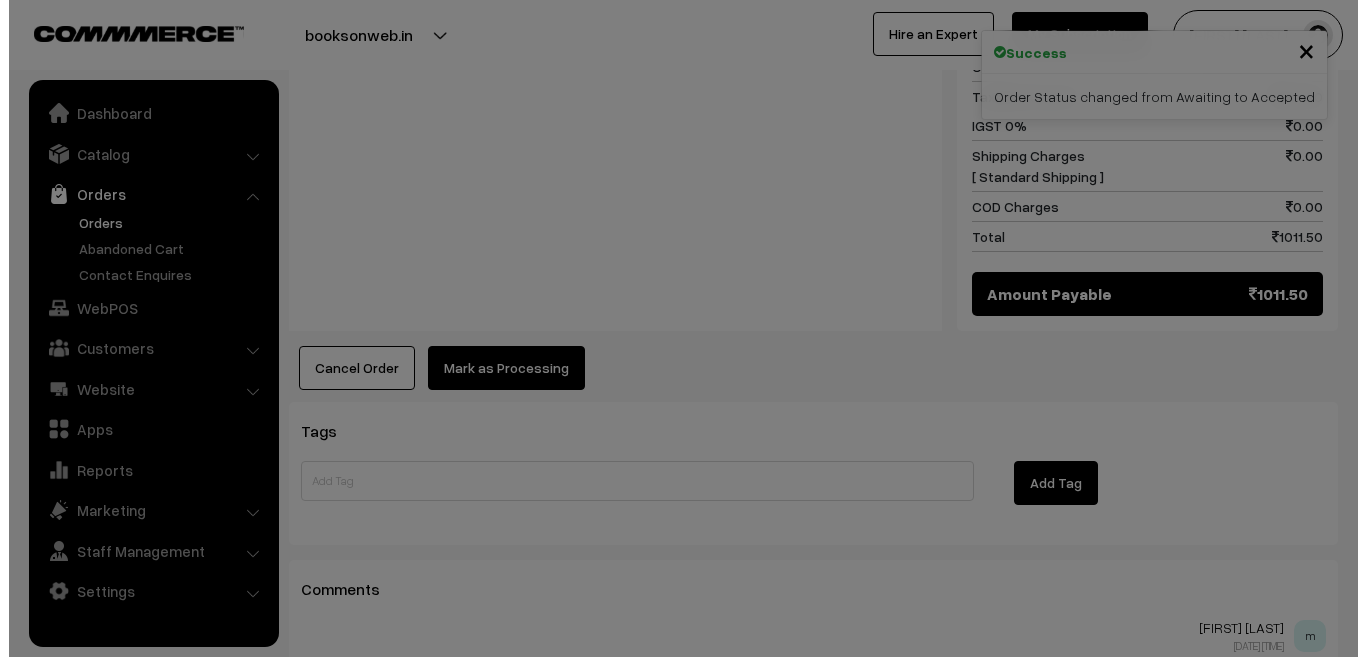scroll, scrollTop: 1105, scrollLeft: 0, axis: vertical 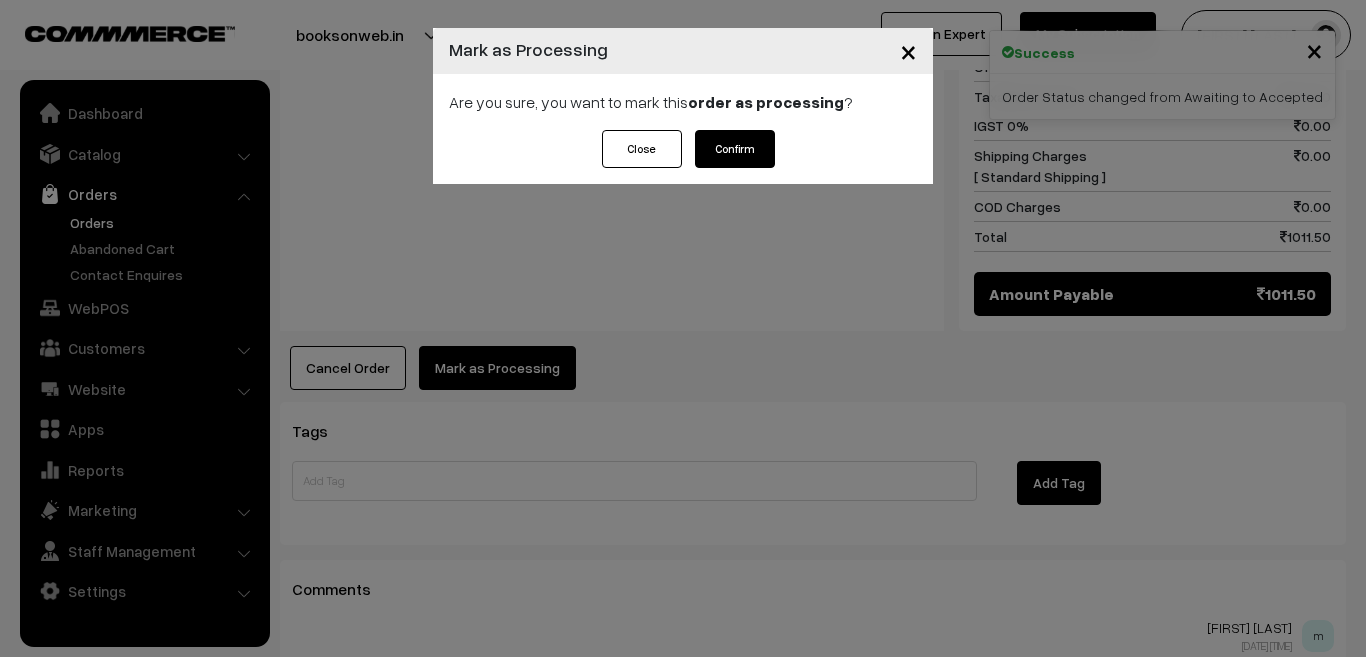 click on "Confirm" at bounding box center (735, 149) 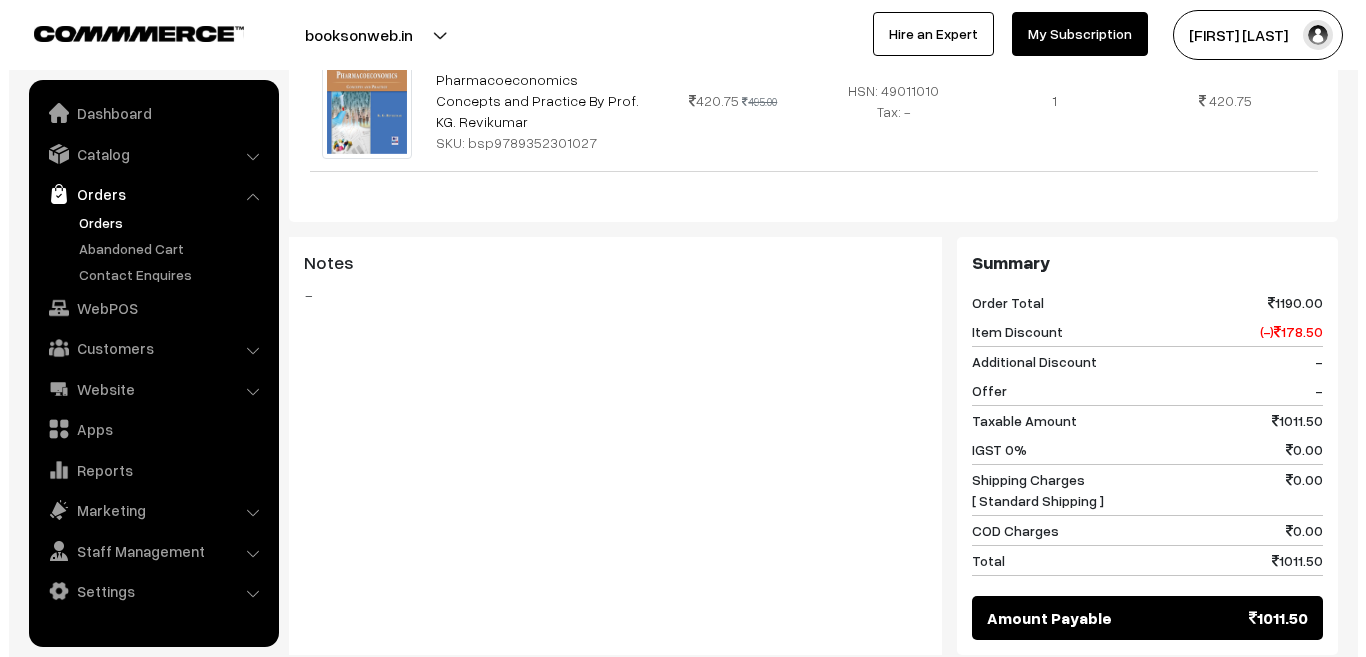 scroll, scrollTop: 1000, scrollLeft: 0, axis: vertical 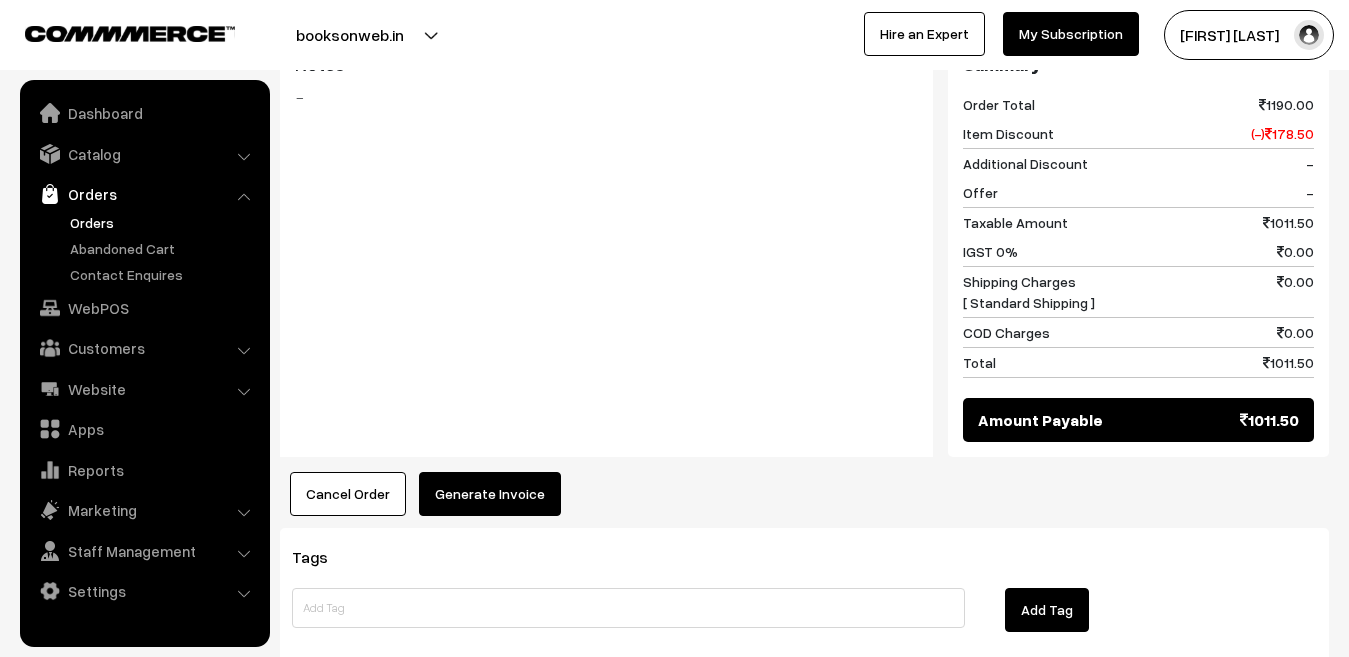 click on "Generate Invoice" at bounding box center (490, 494) 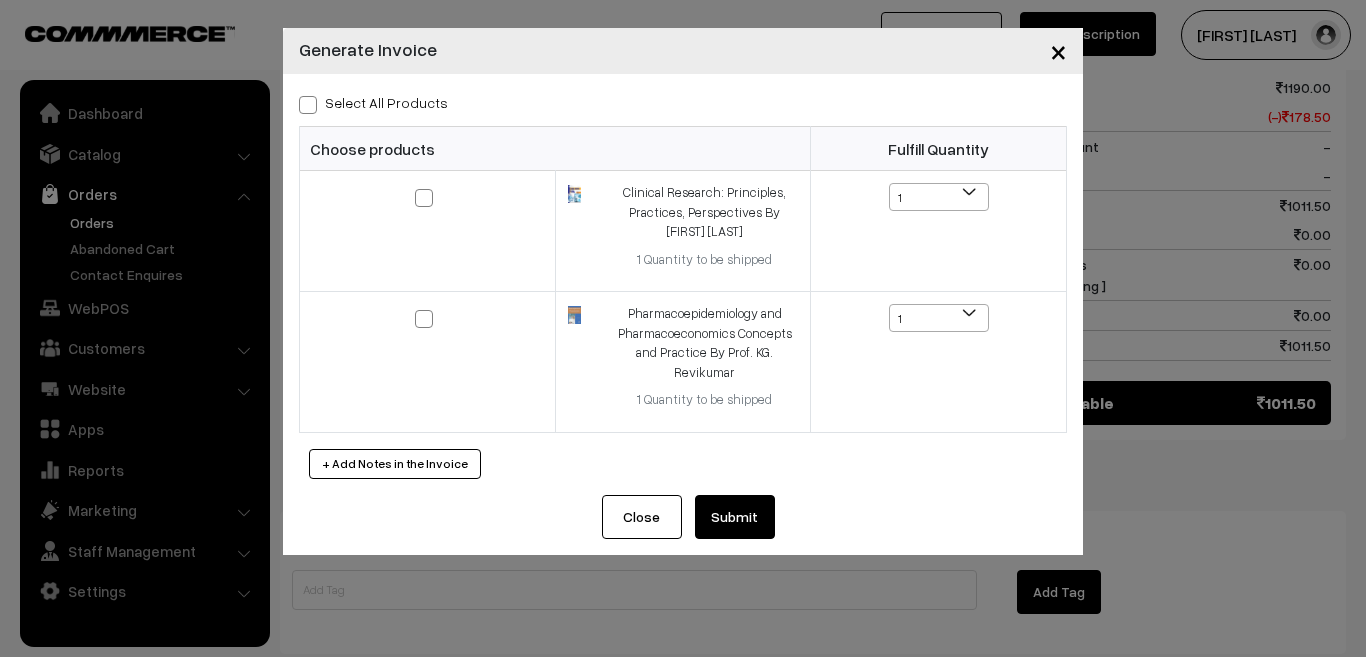 click on "Select All Products" at bounding box center [373, 102] 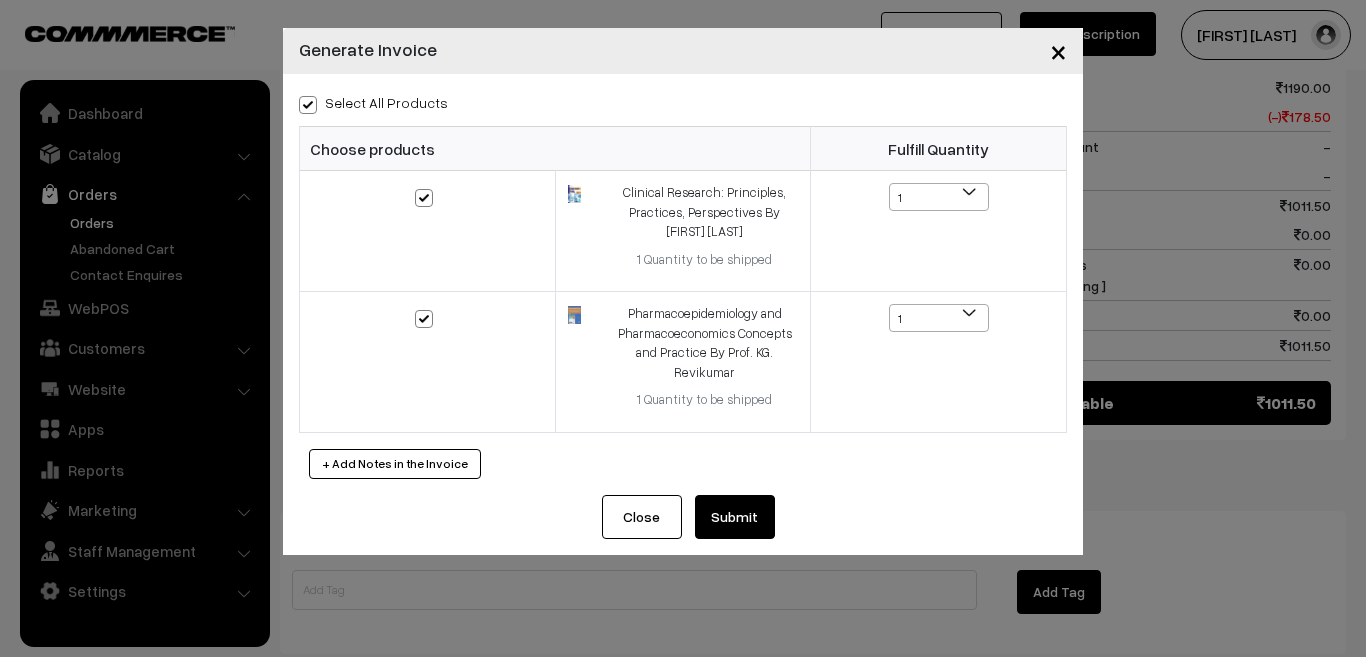 checkbox on "true" 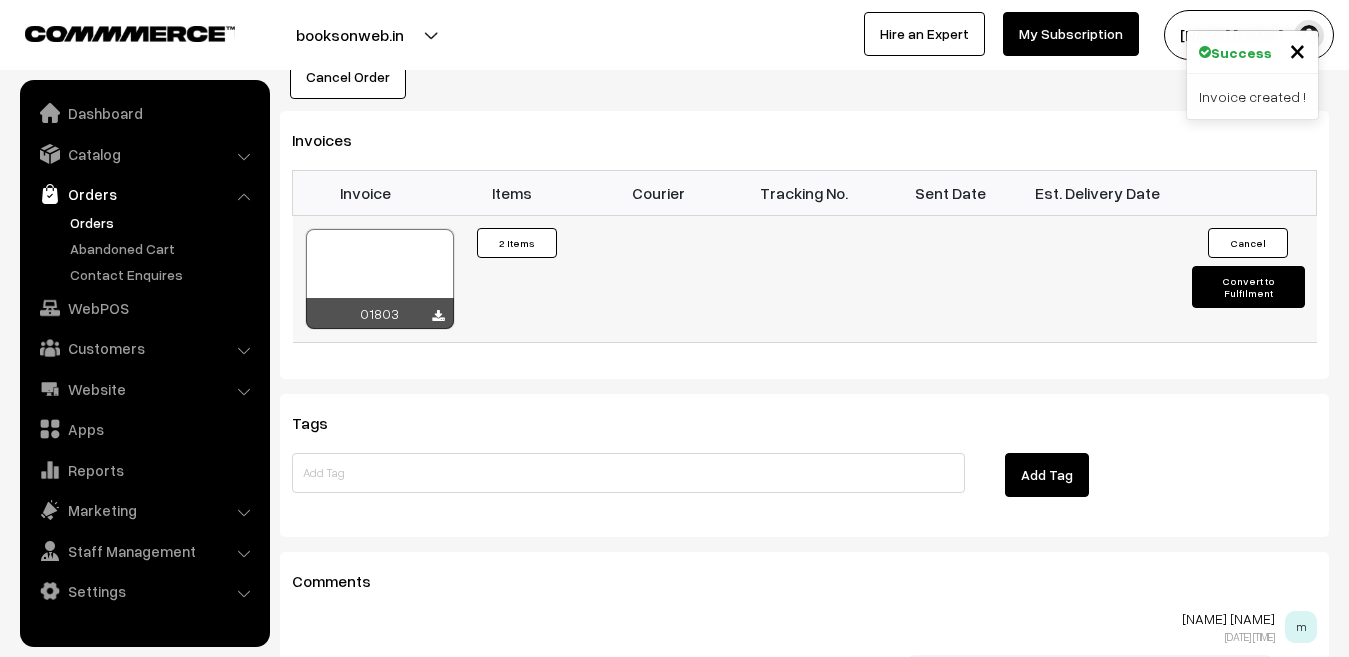 scroll, scrollTop: 1400, scrollLeft: 0, axis: vertical 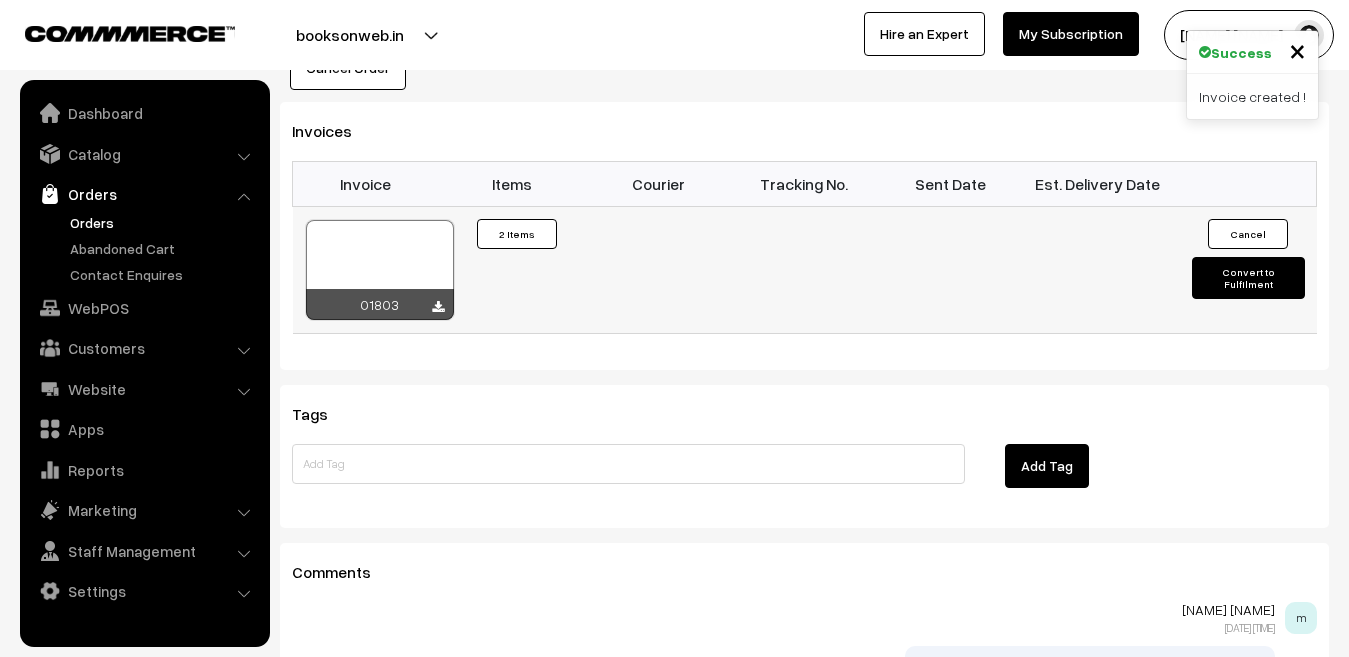 click at bounding box center [380, 270] 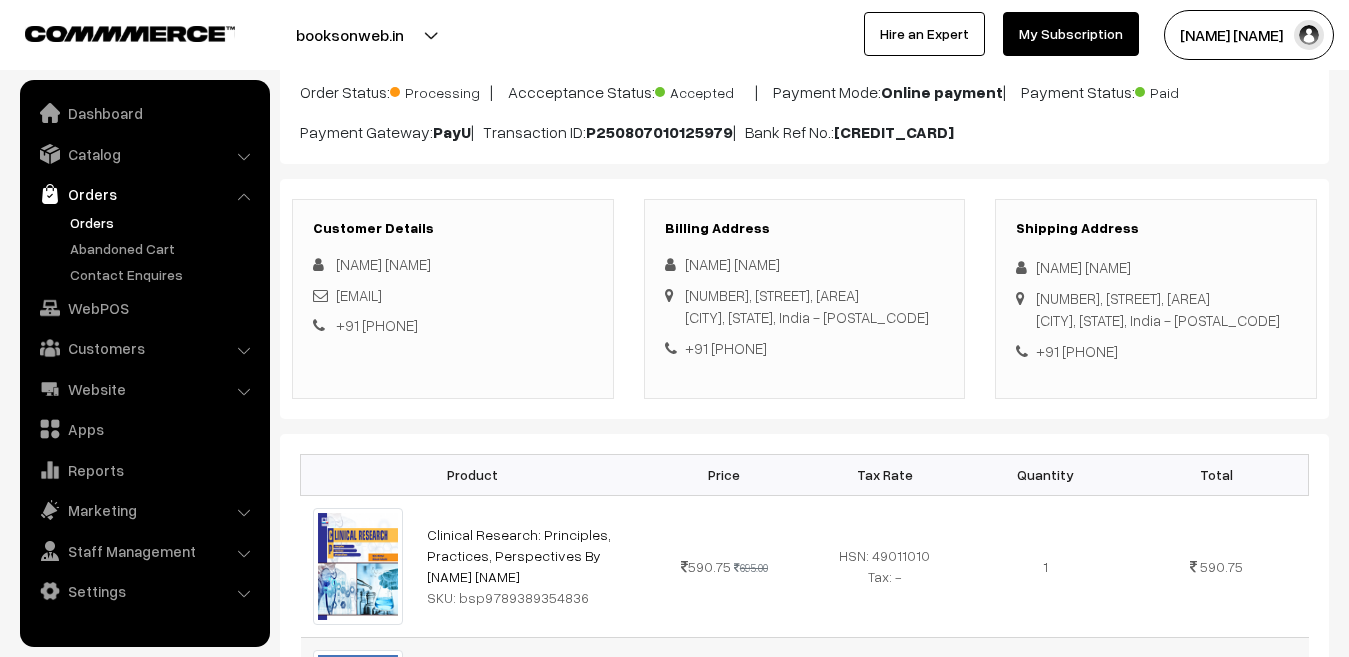 scroll, scrollTop: 0, scrollLeft: 0, axis: both 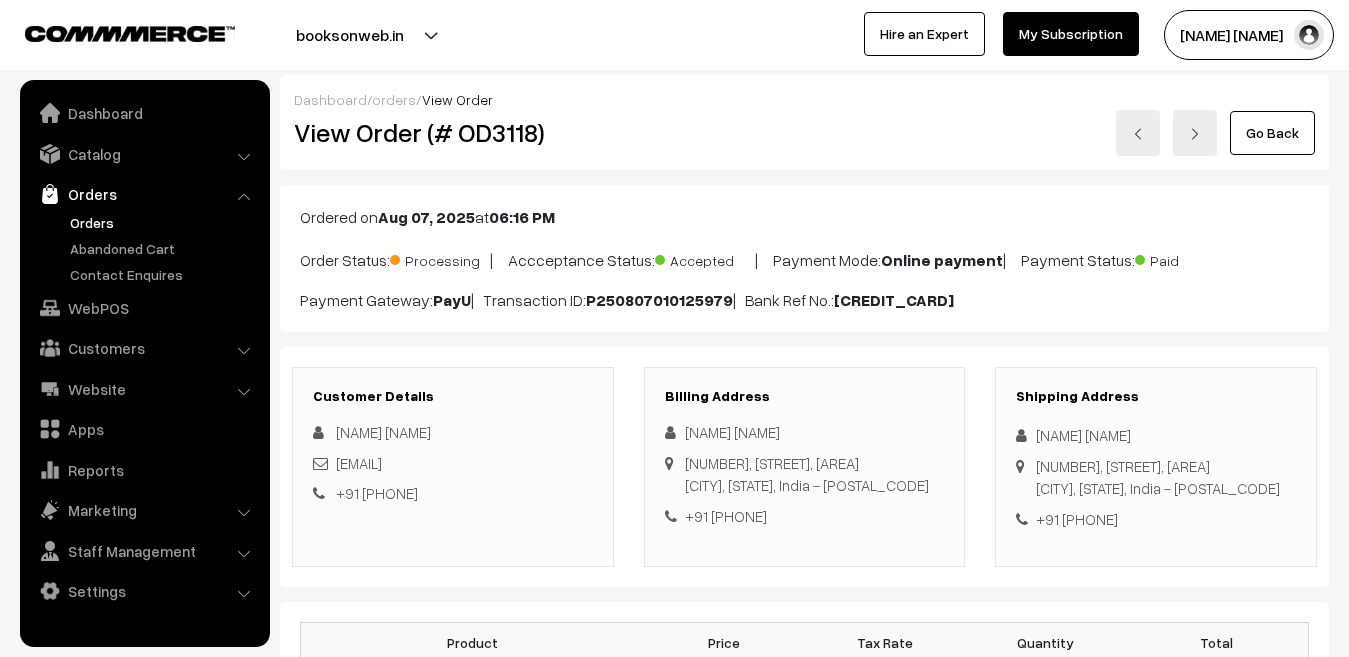 click on "Go Back" at bounding box center (1272, 133) 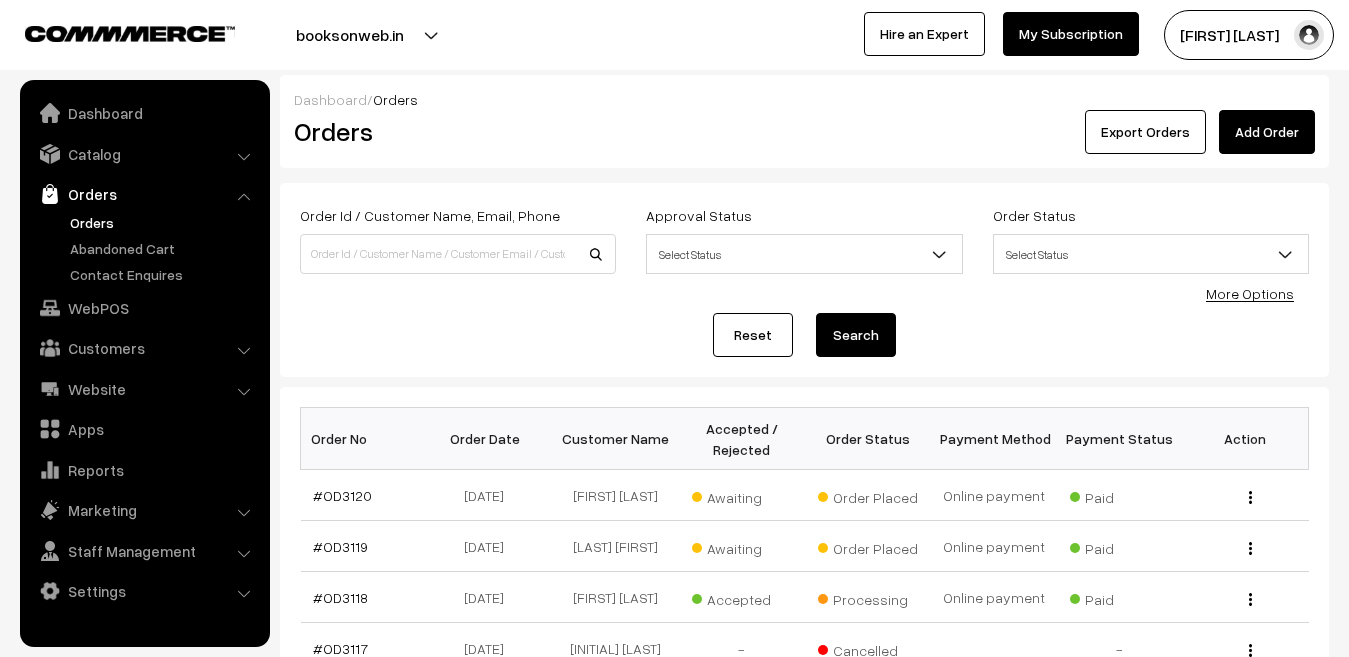 scroll, scrollTop: 100, scrollLeft: 0, axis: vertical 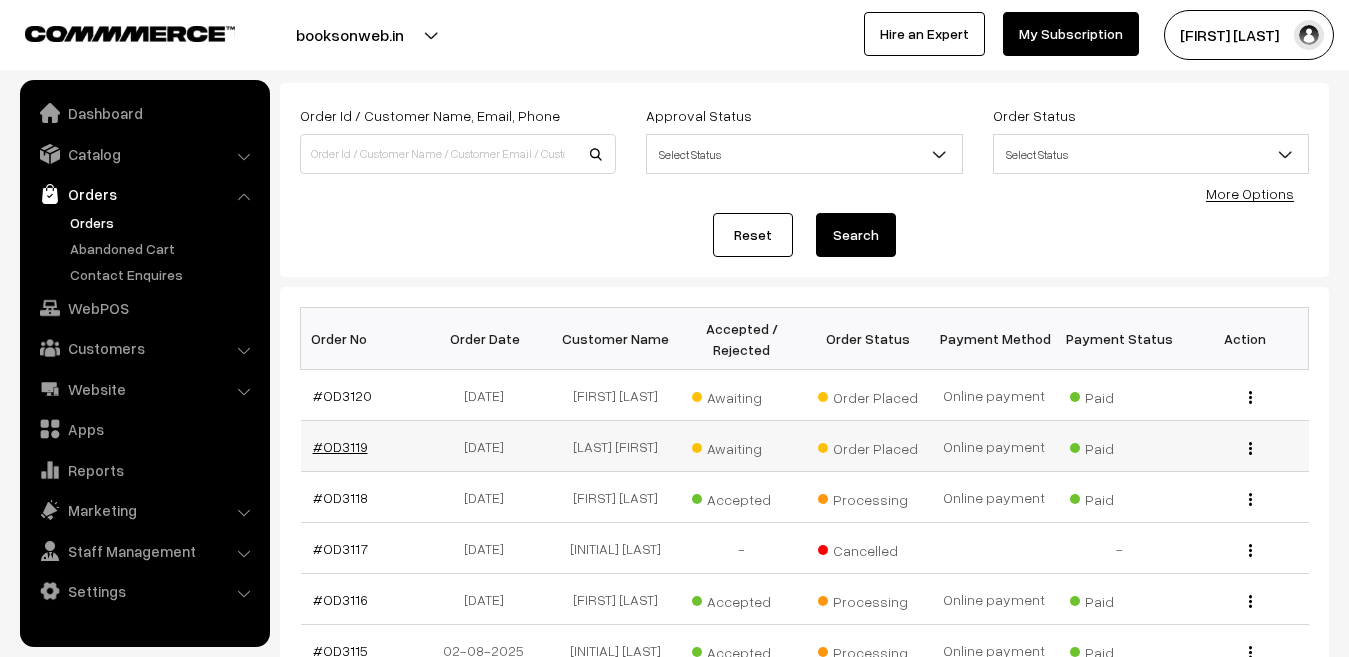 click on "#OD3119" at bounding box center (340, 446) 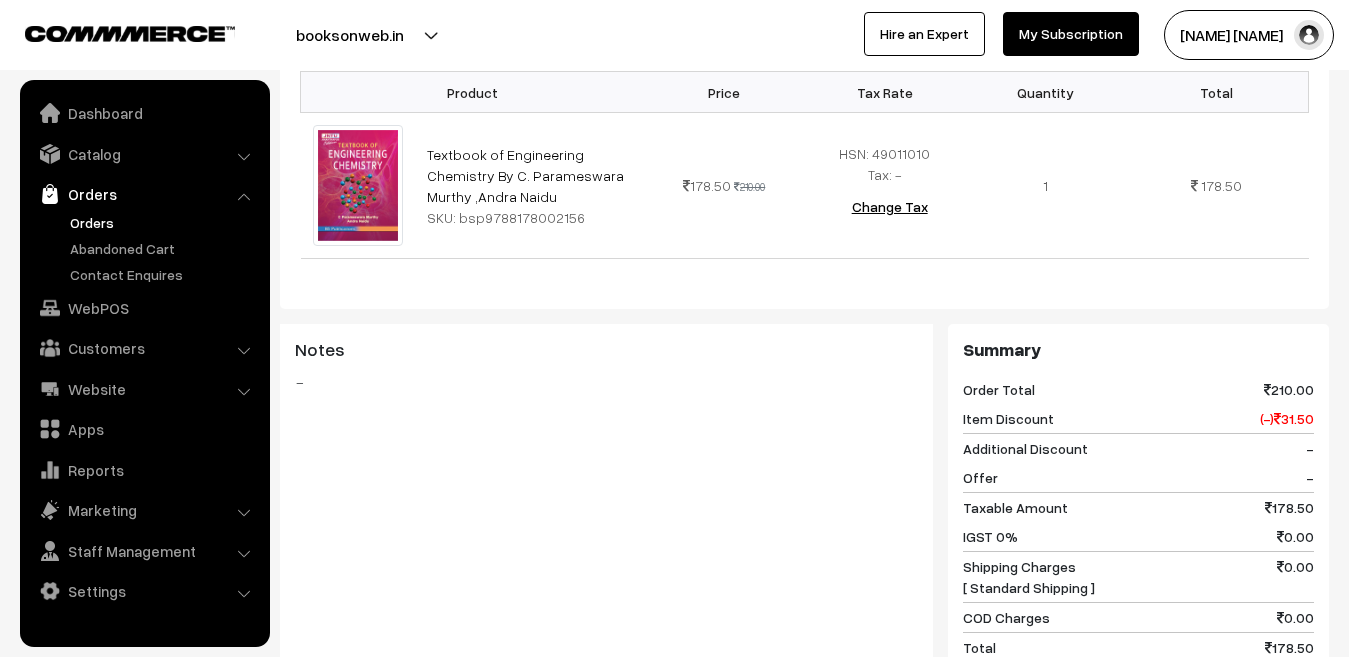 scroll, scrollTop: 800, scrollLeft: 0, axis: vertical 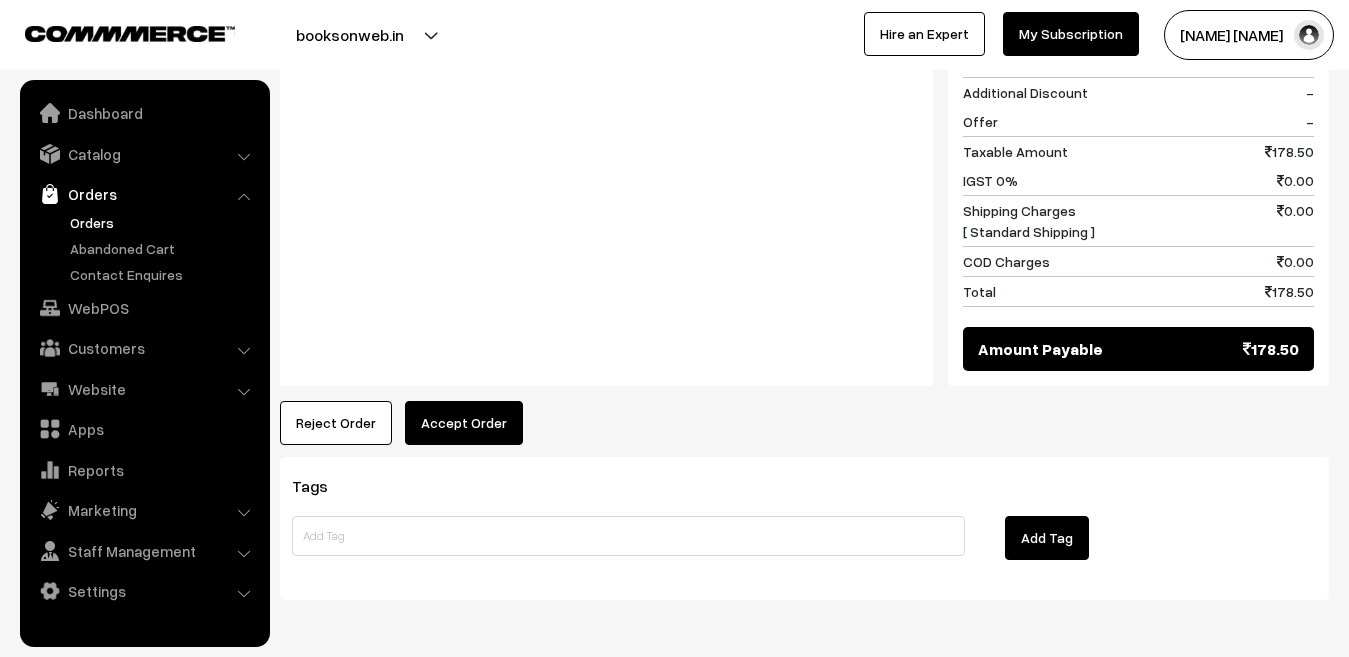 click on "Accept Order" at bounding box center [464, 423] 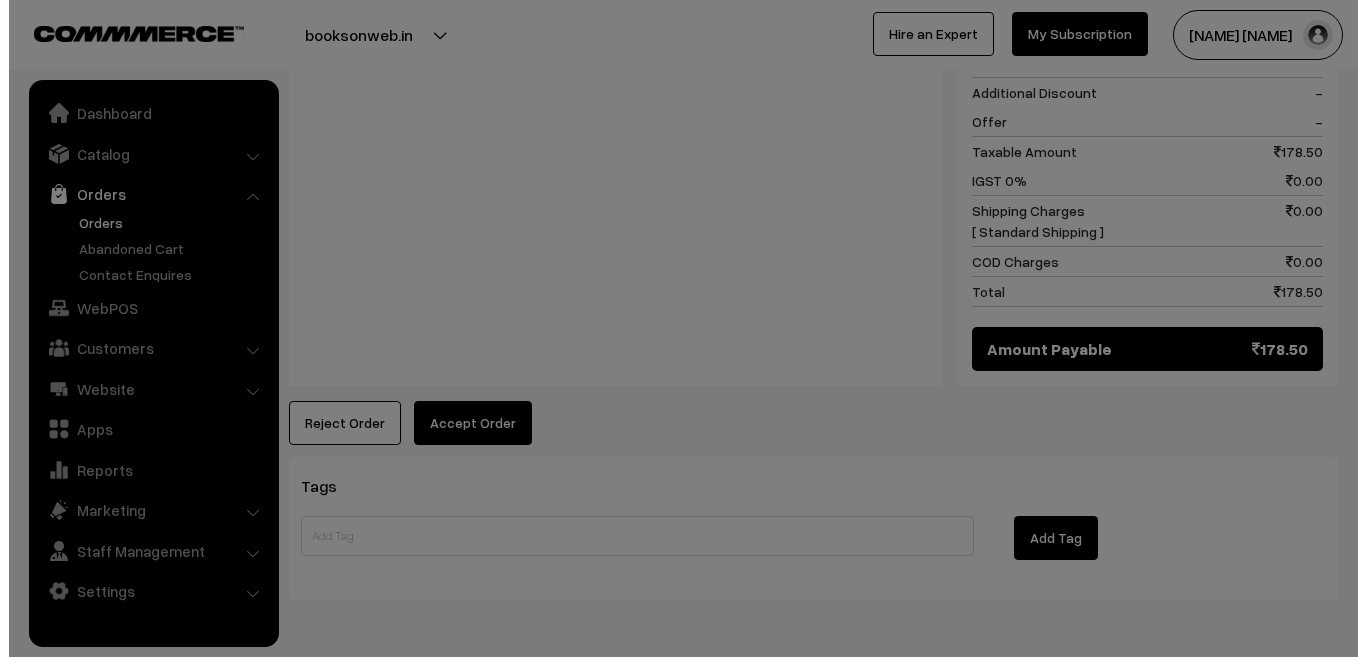 scroll, scrollTop: 1002, scrollLeft: 0, axis: vertical 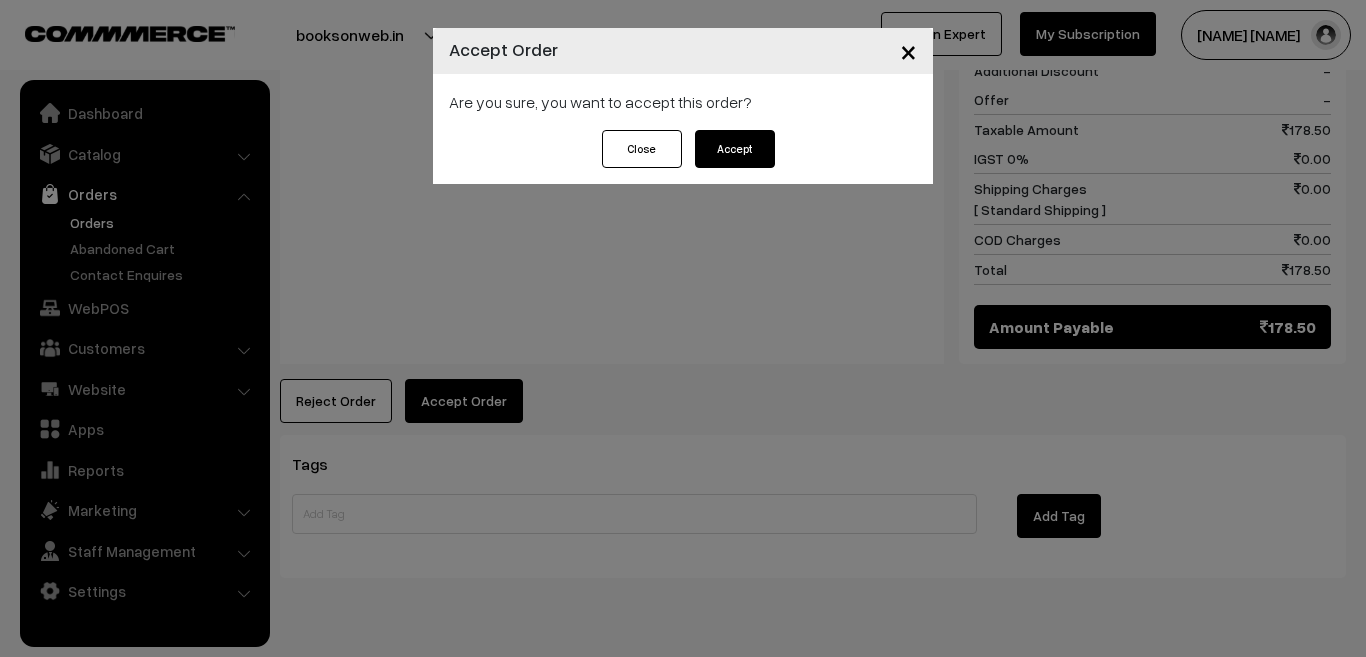 click on "Accept" at bounding box center [735, 149] 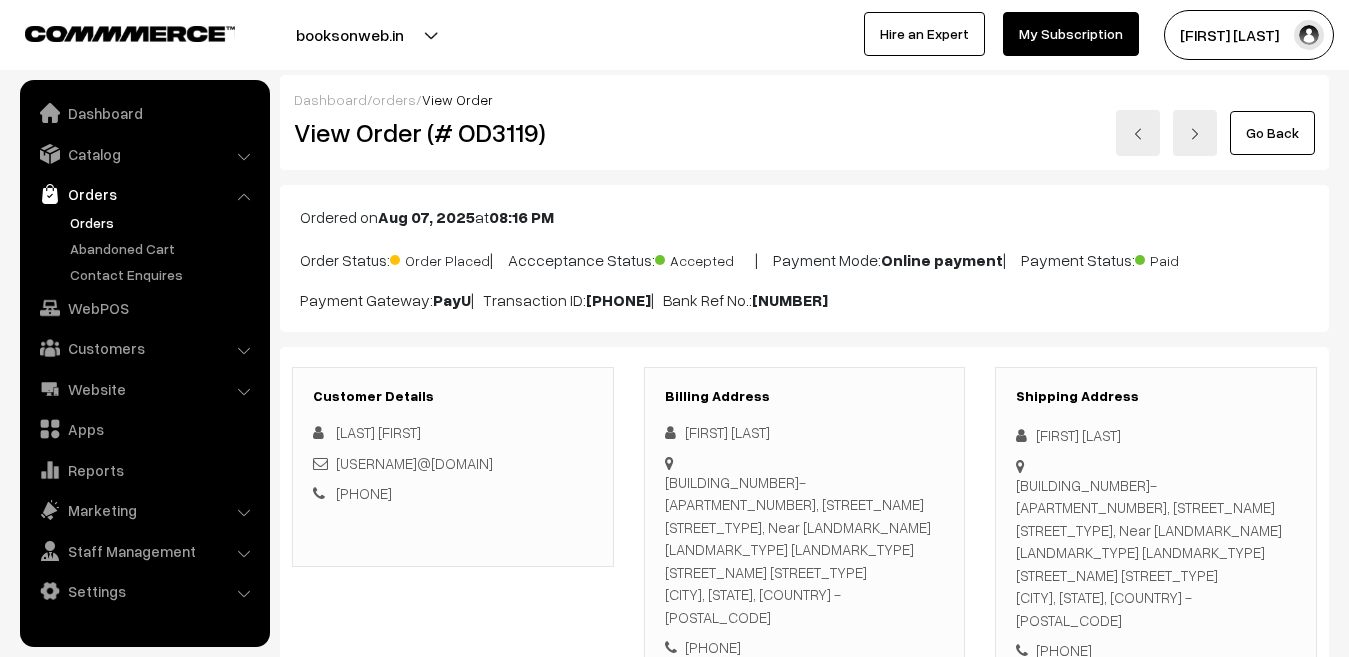 scroll, scrollTop: 0, scrollLeft: 0, axis: both 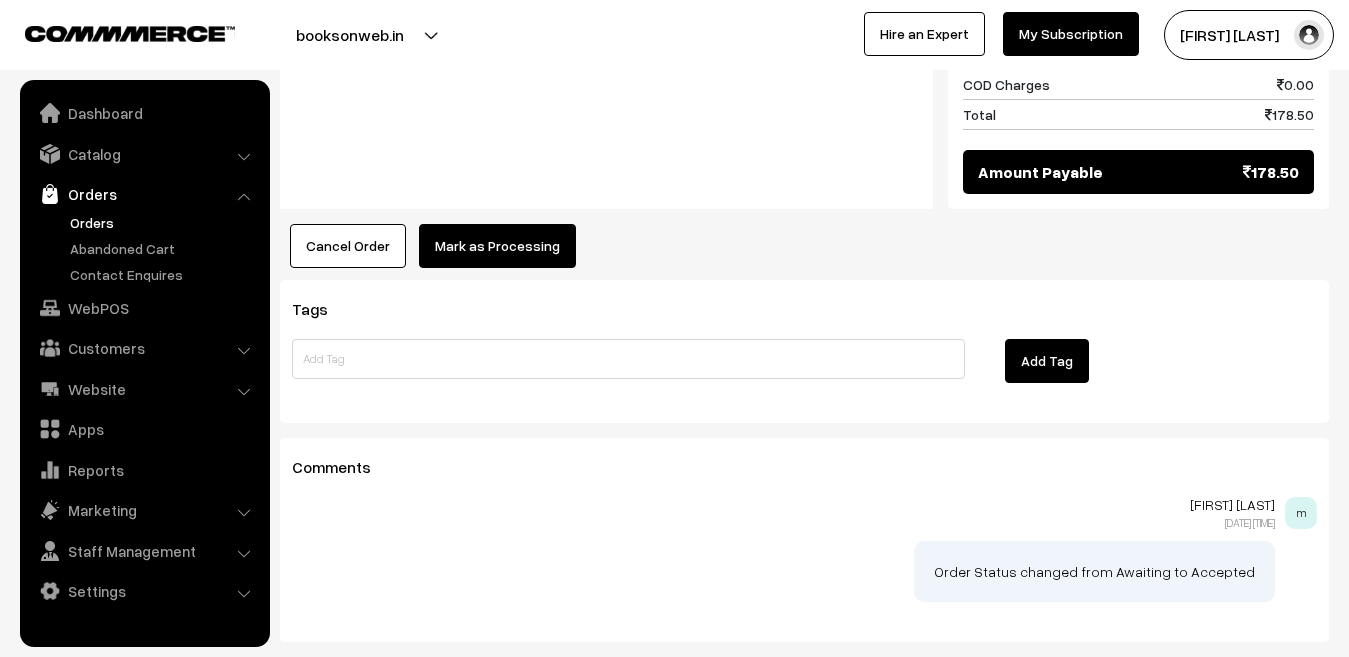 click on "Mark as Processing" at bounding box center (497, 246) 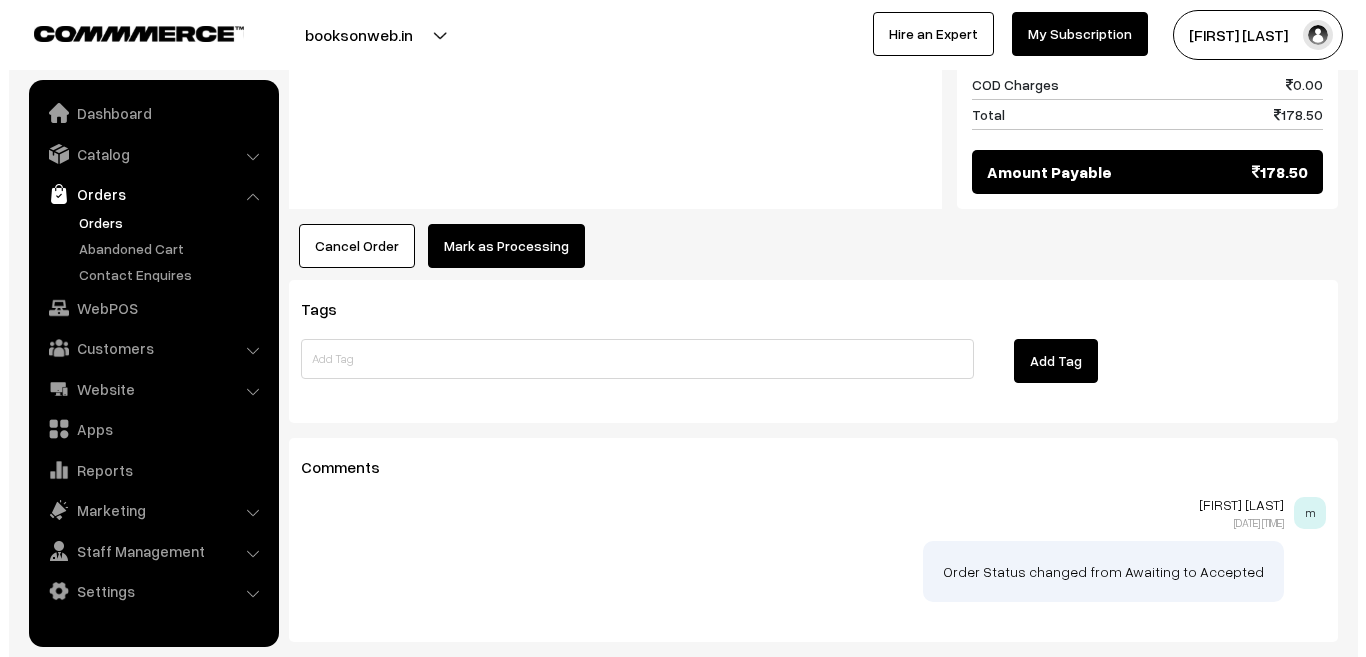scroll, scrollTop: 1202, scrollLeft: 0, axis: vertical 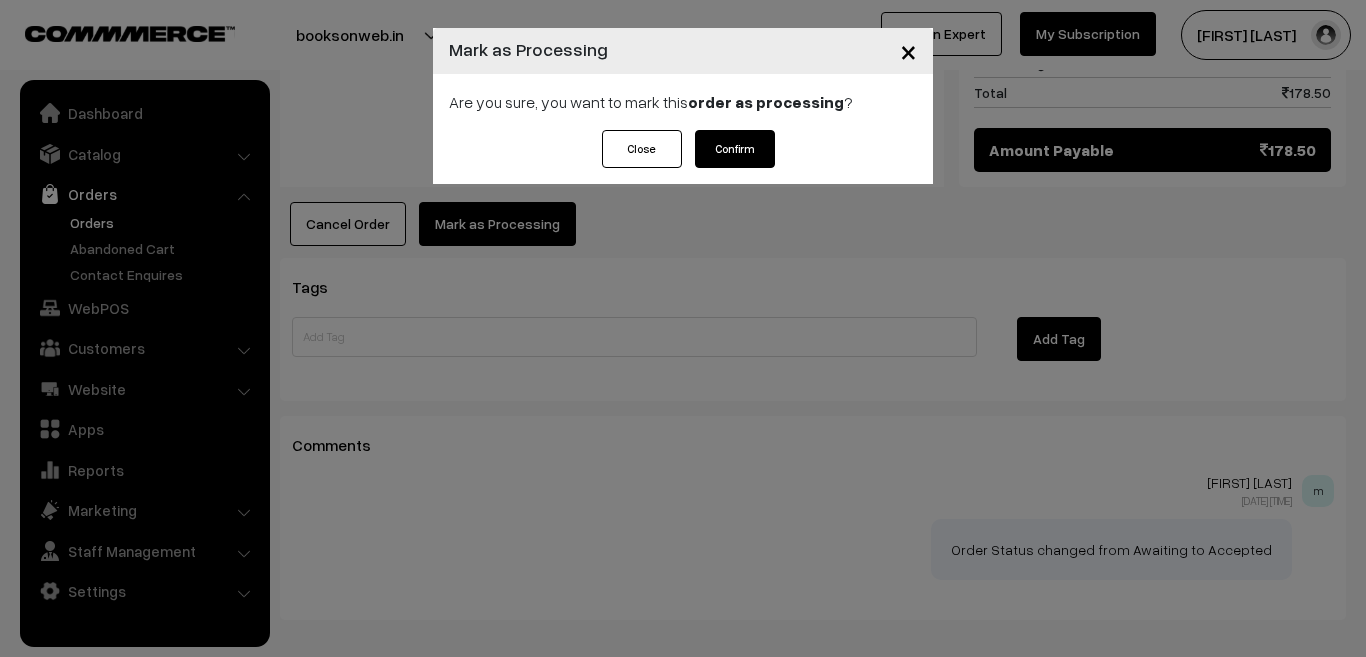 click on "Confirm" at bounding box center (735, 149) 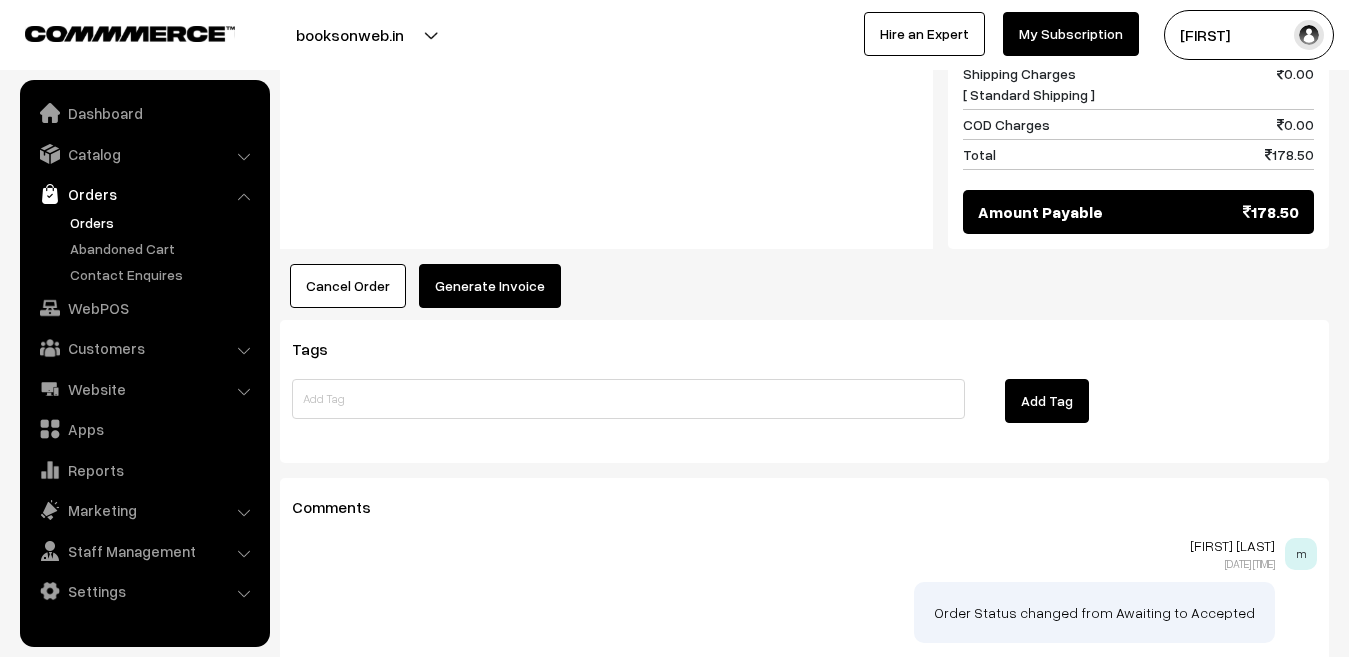 scroll, scrollTop: 1000, scrollLeft: 0, axis: vertical 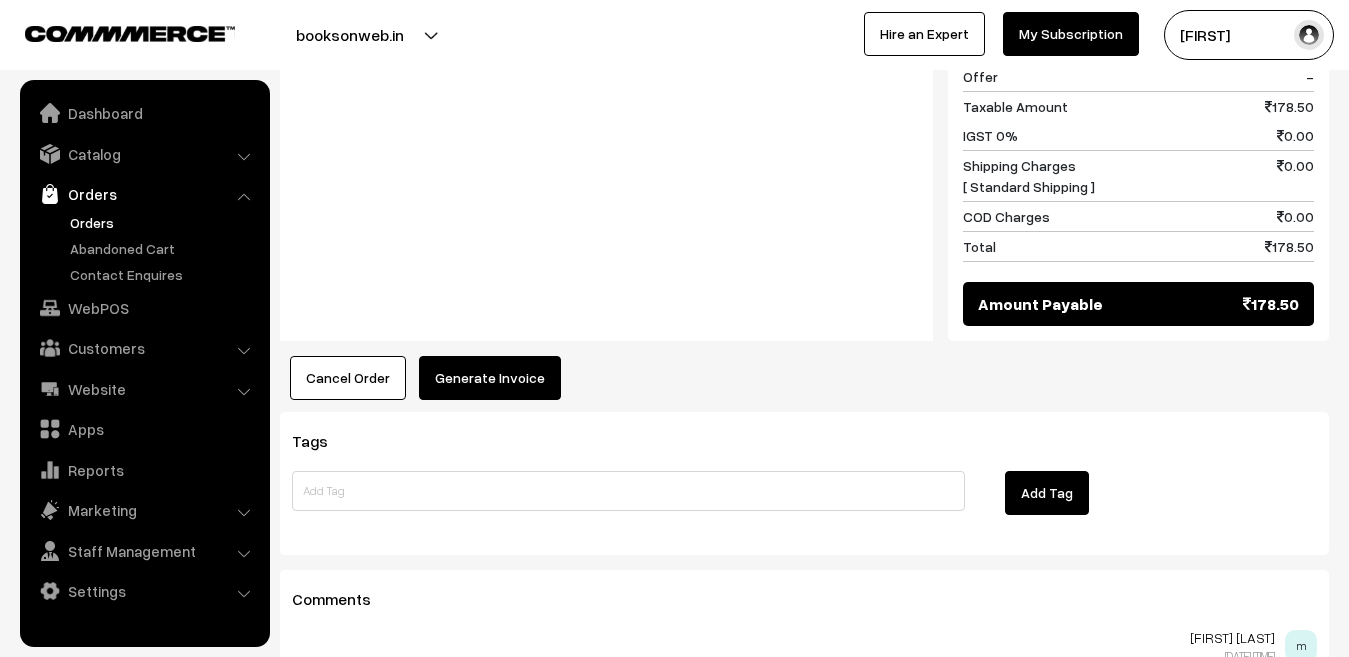click on "Product
Price
Tax Rate
Quantity
Total
Textbook of Engineering Chemistry By C. Parameswara Murthy ,Andra Naidu
SKU: bsp9788178002156
178.50  210.00" at bounding box center (804, 25) 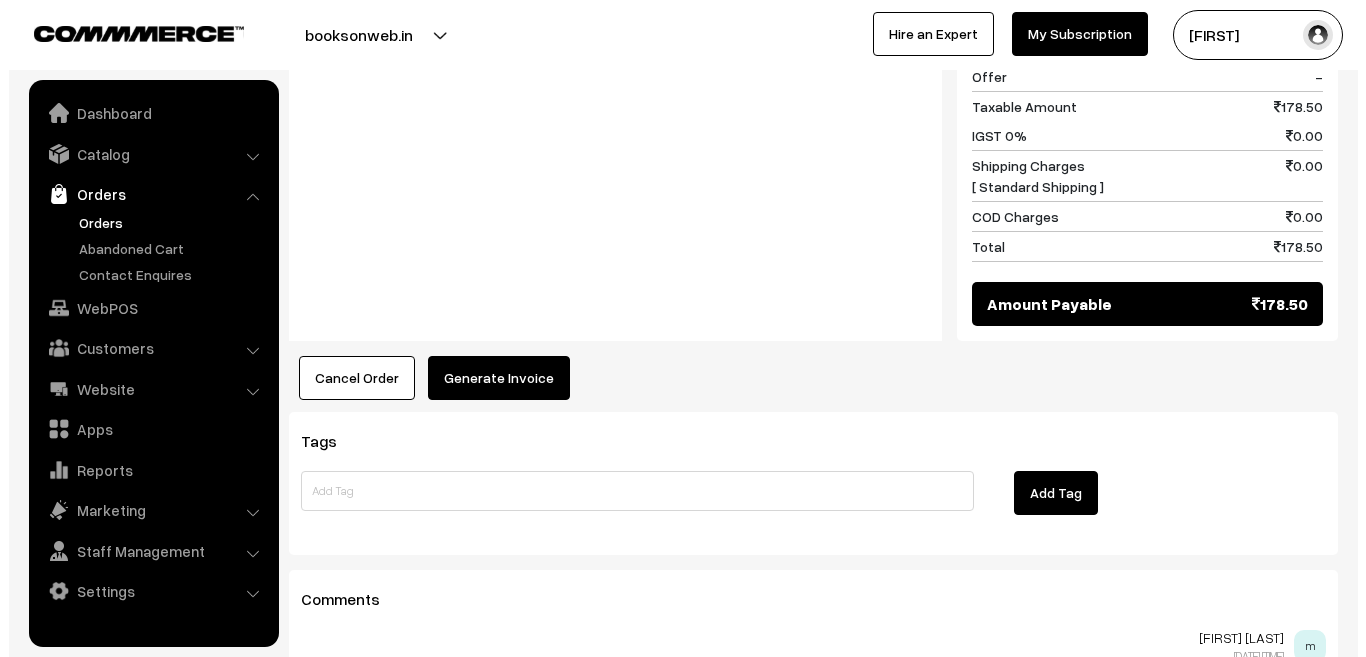 scroll, scrollTop: 1002, scrollLeft: 0, axis: vertical 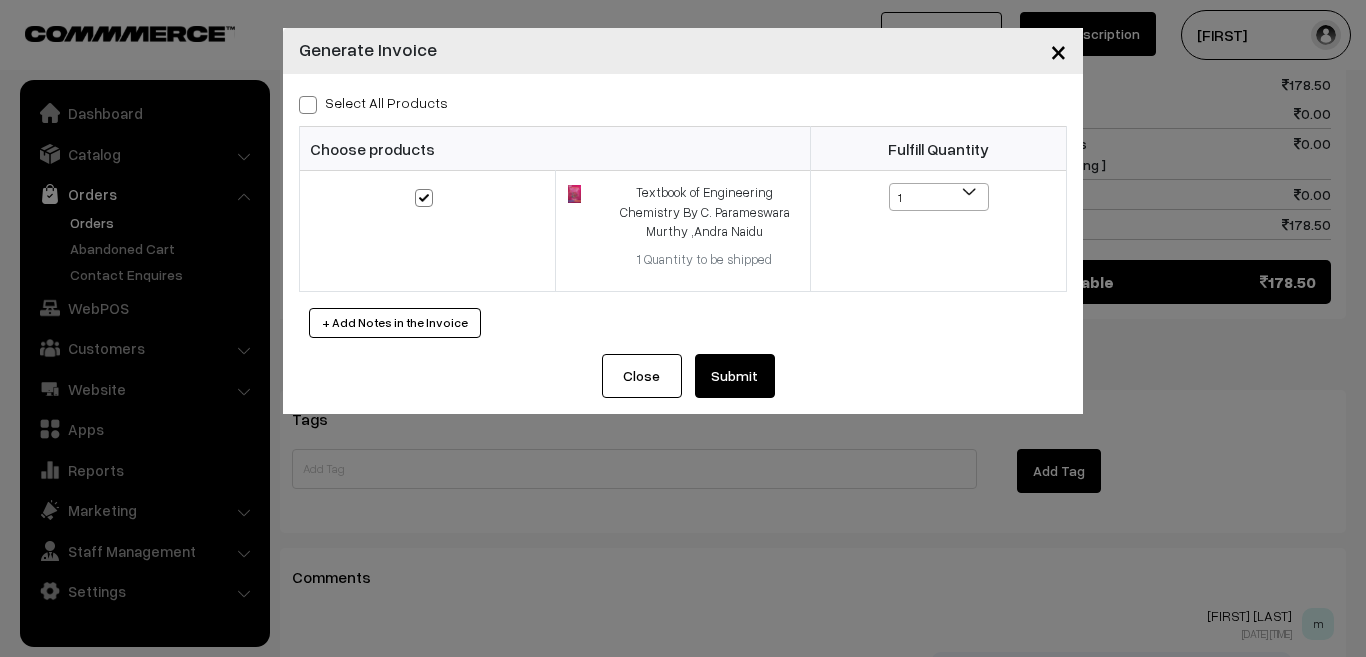 click on "Submit" at bounding box center [735, 376] 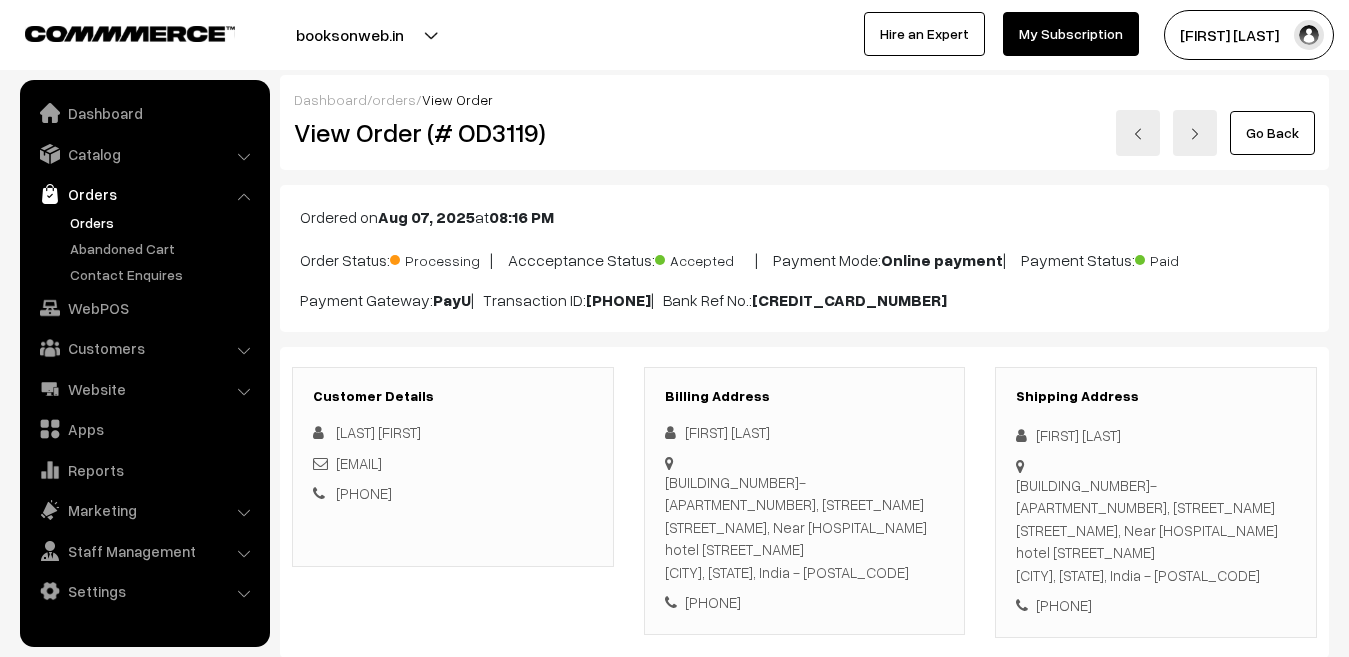 scroll, scrollTop: 1099, scrollLeft: 0, axis: vertical 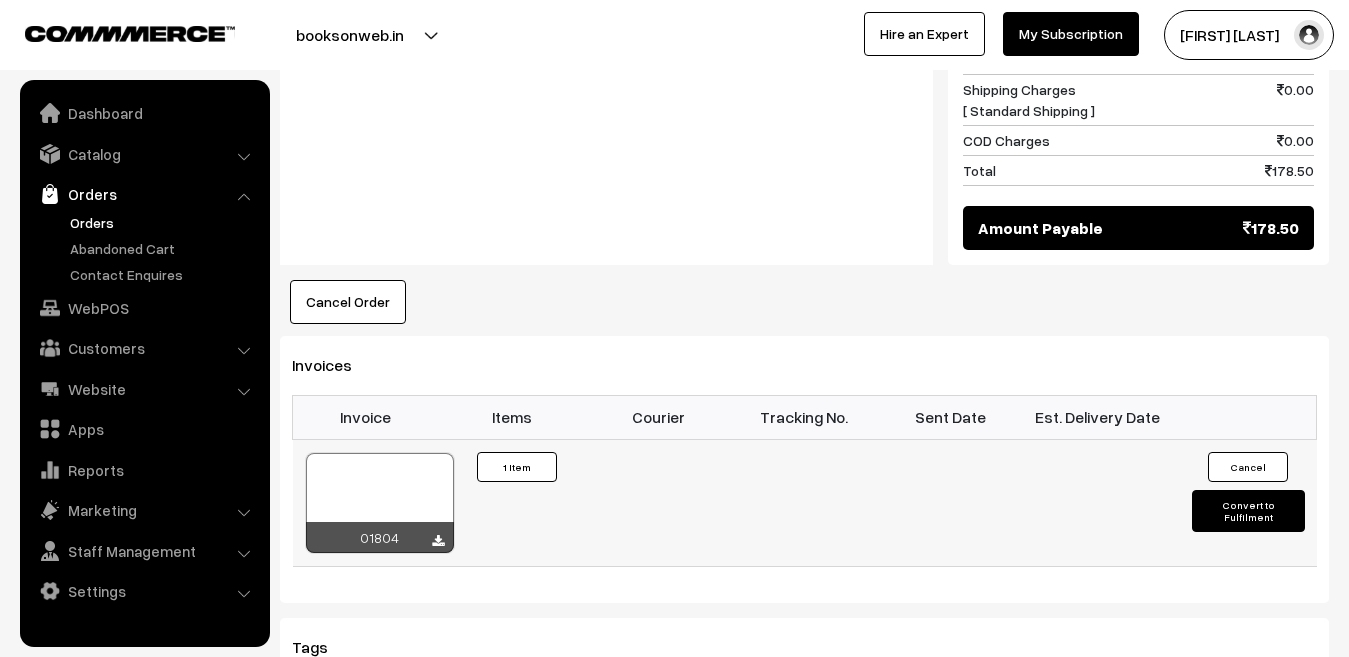 click at bounding box center [380, 503] 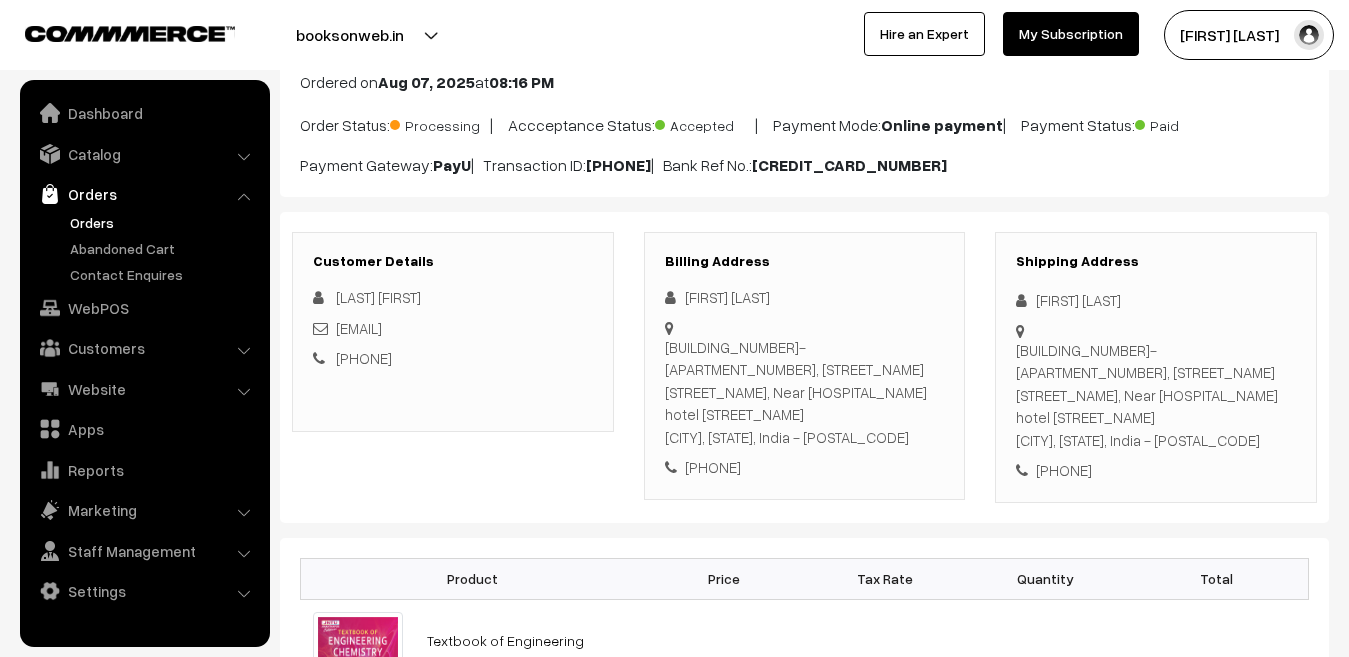 scroll, scrollTop: 0, scrollLeft: 0, axis: both 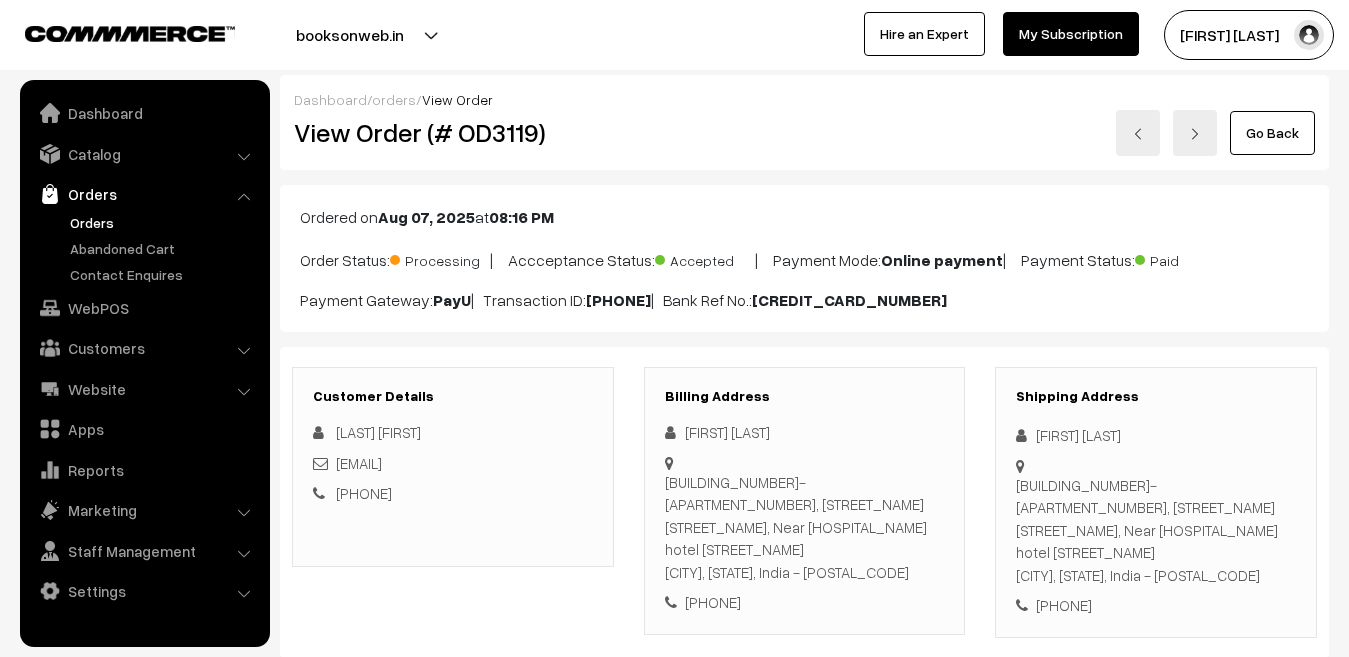 click on "Orders" at bounding box center (164, 222) 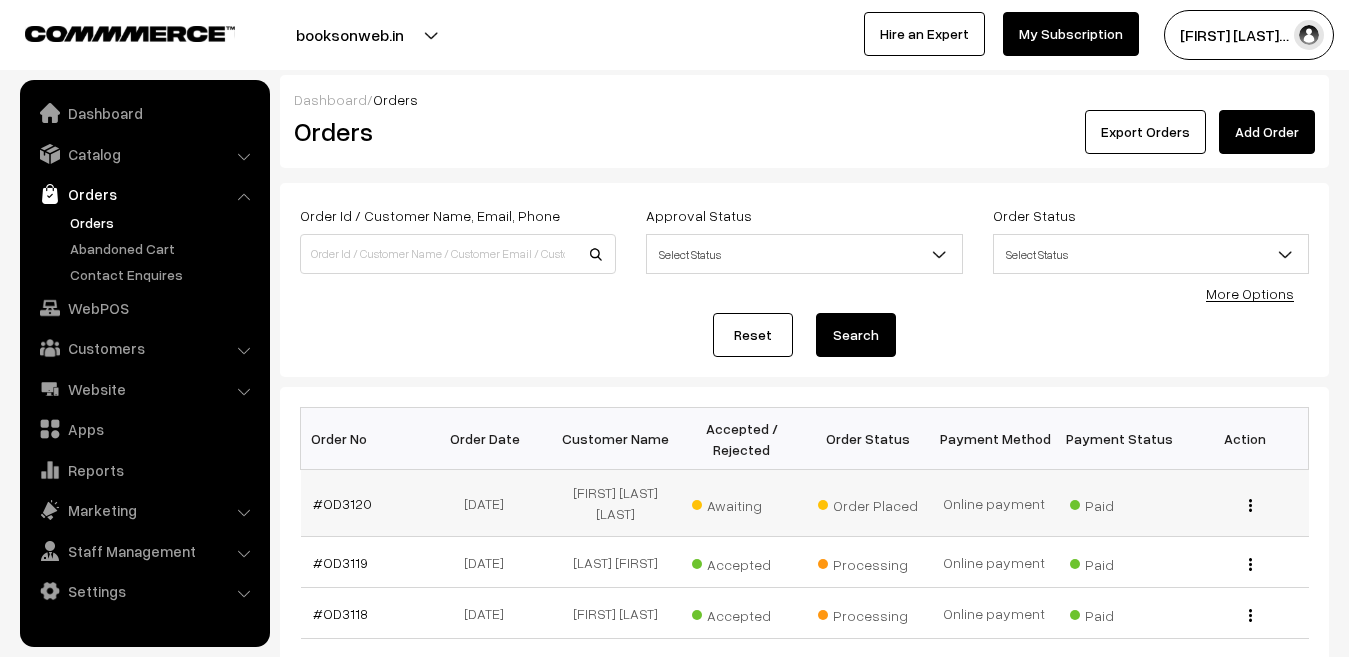 scroll, scrollTop: 0, scrollLeft: 0, axis: both 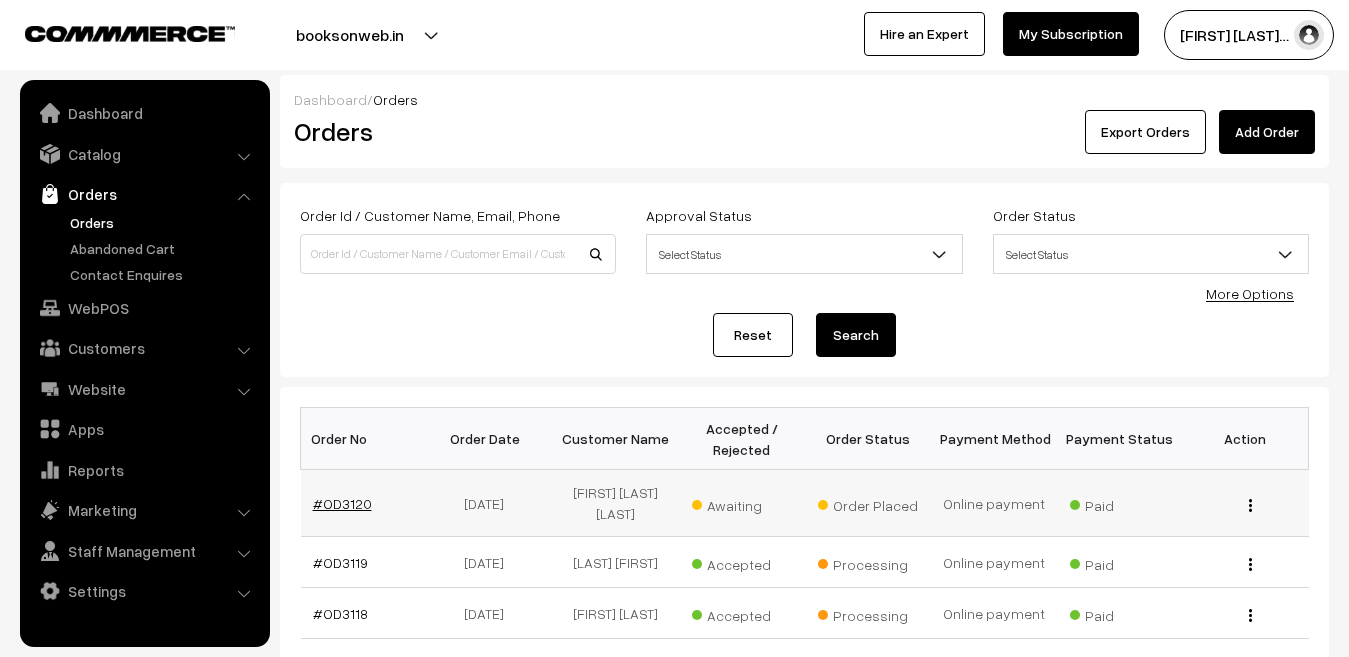 click on "#OD3120" at bounding box center [342, 503] 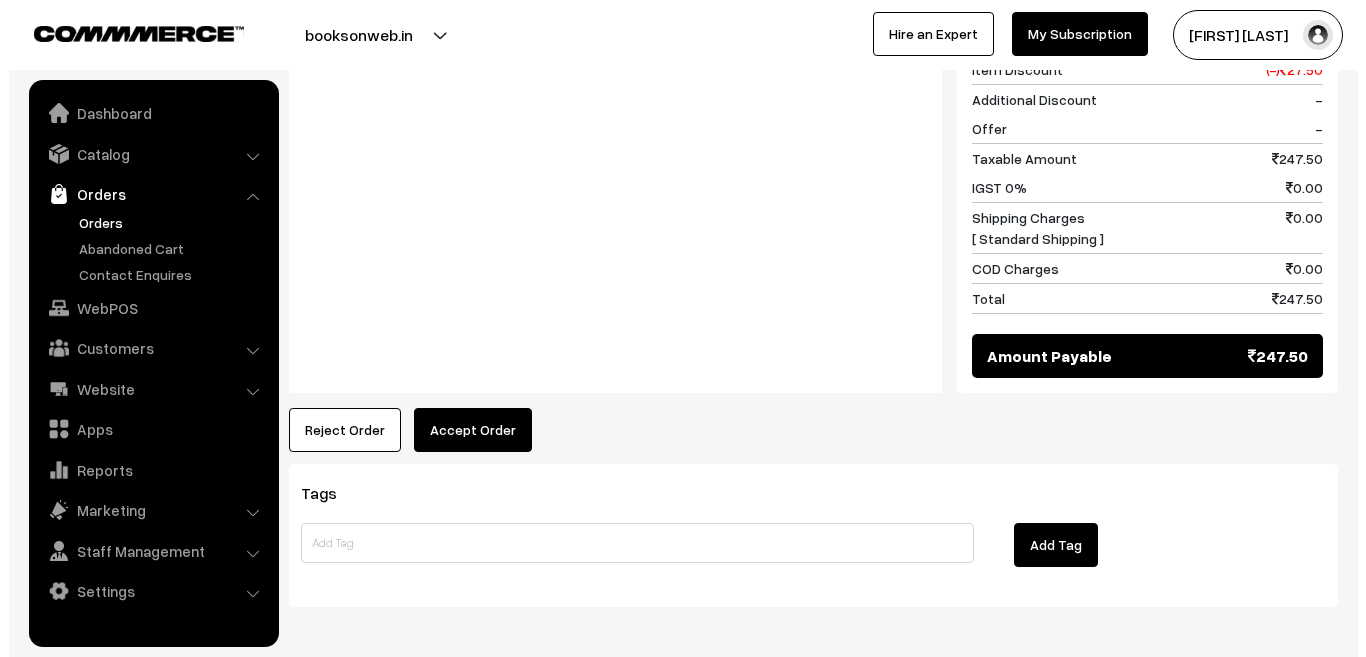 scroll, scrollTop: 945, scrollLeft: 0, axis: vertical 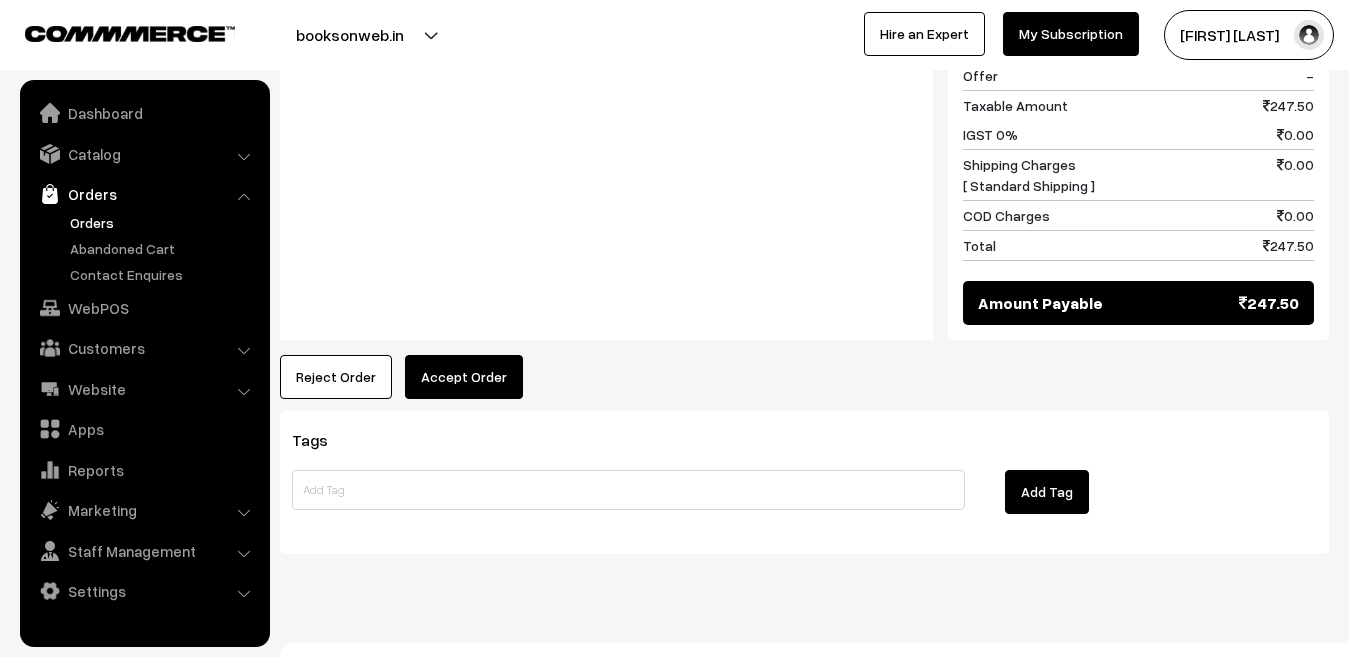 click on "Accept Order" at bounding box center [464, 377] 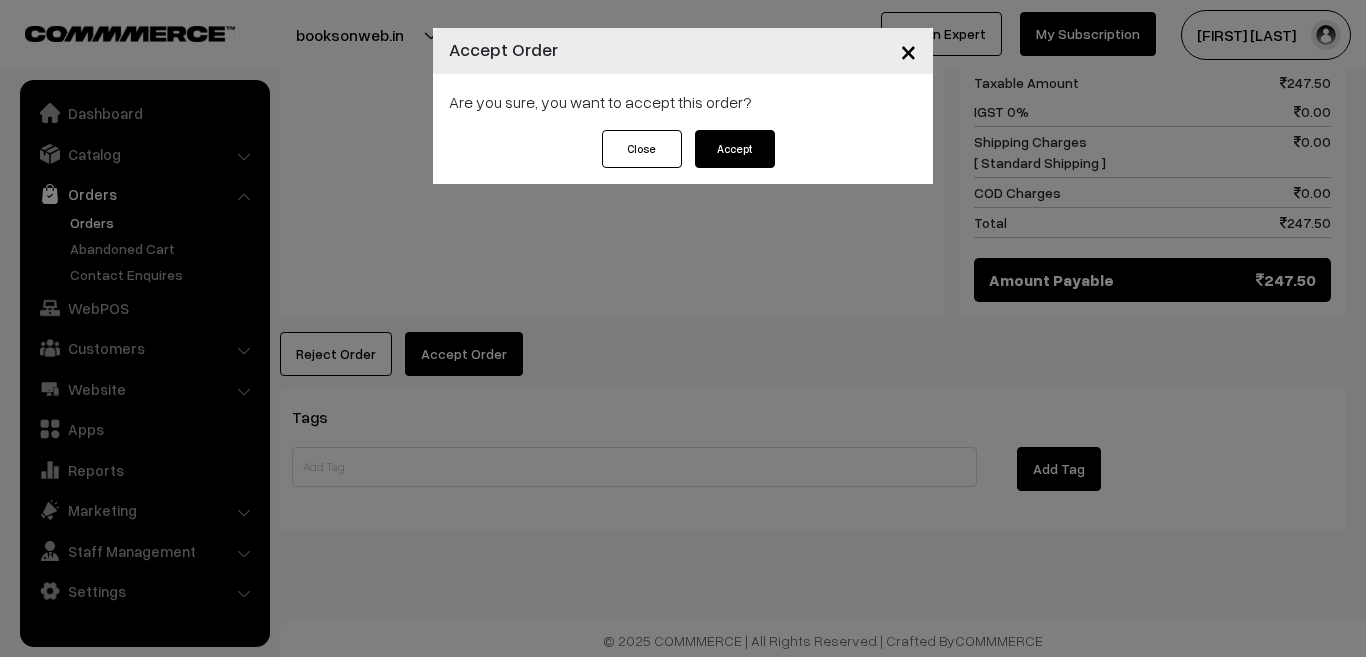 click on "Accept" at bounding box center [735, 149] 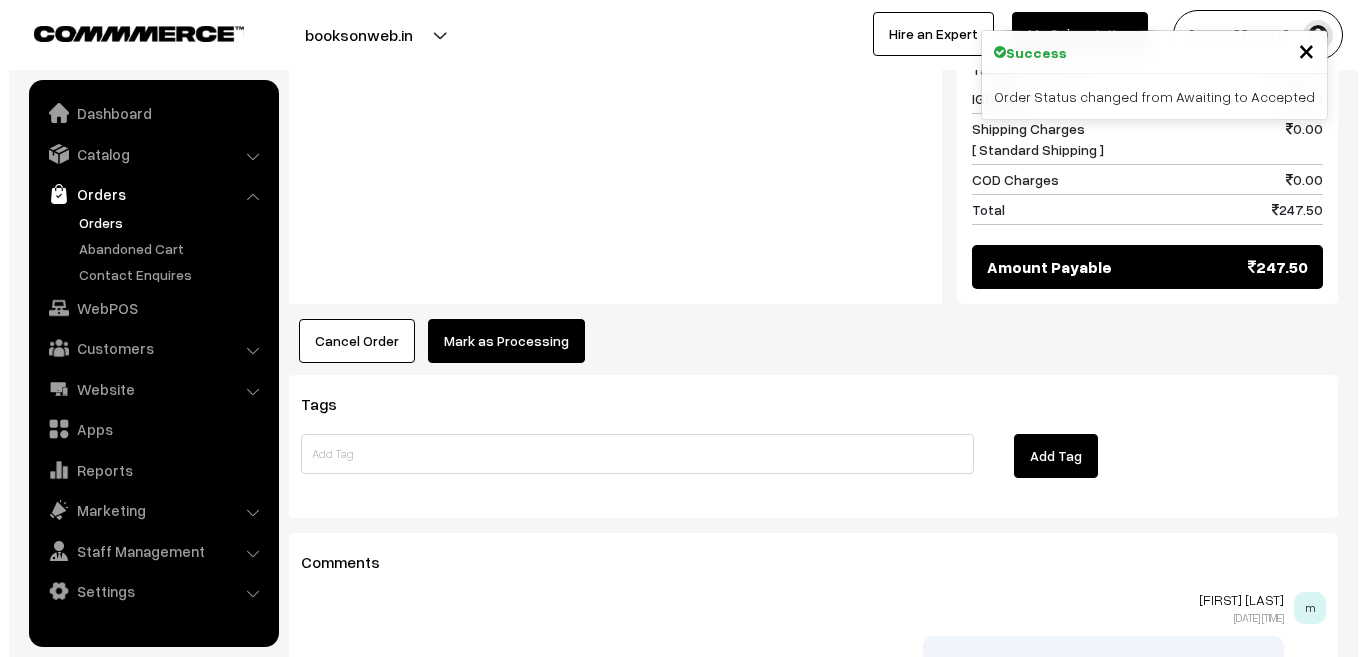 scroll, scrollTop: 1165, scrollLeft: 0, axis: vertical 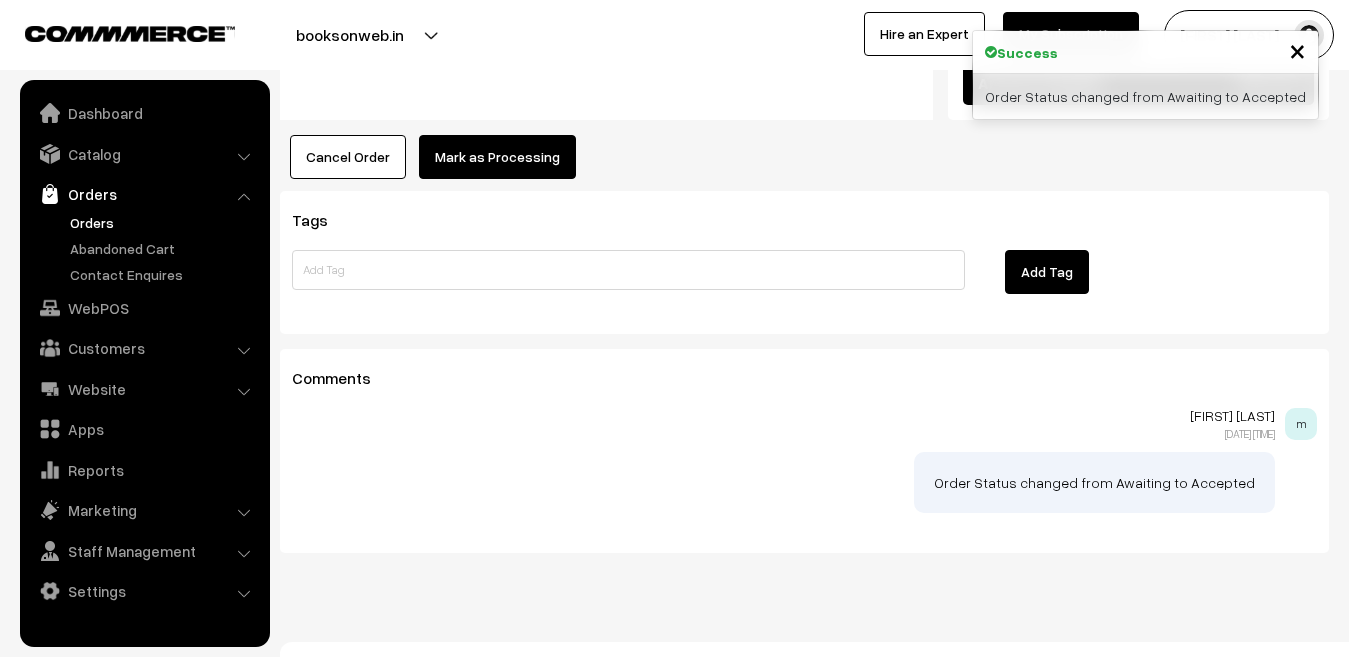click on "[BOOK_TITLE] By [NAME] , [NAME]" at bounding box center [804, -179] 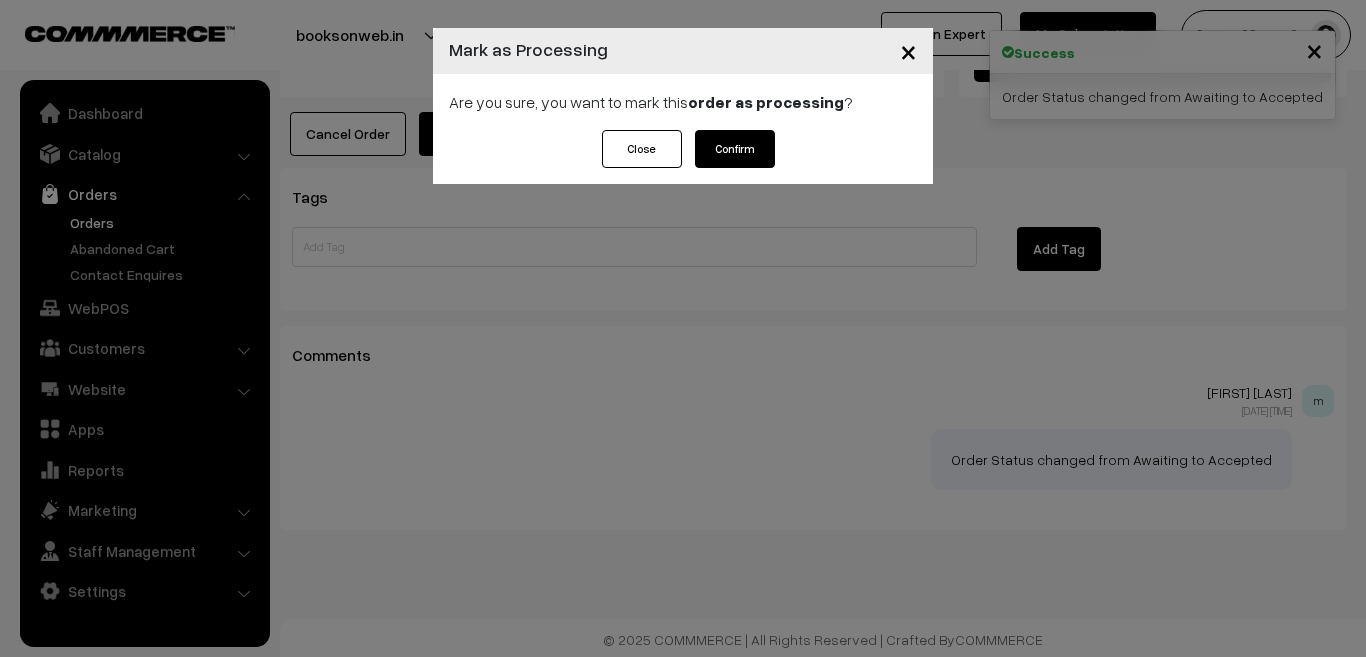 click on "Confirm" at bounding box center [735, 149] 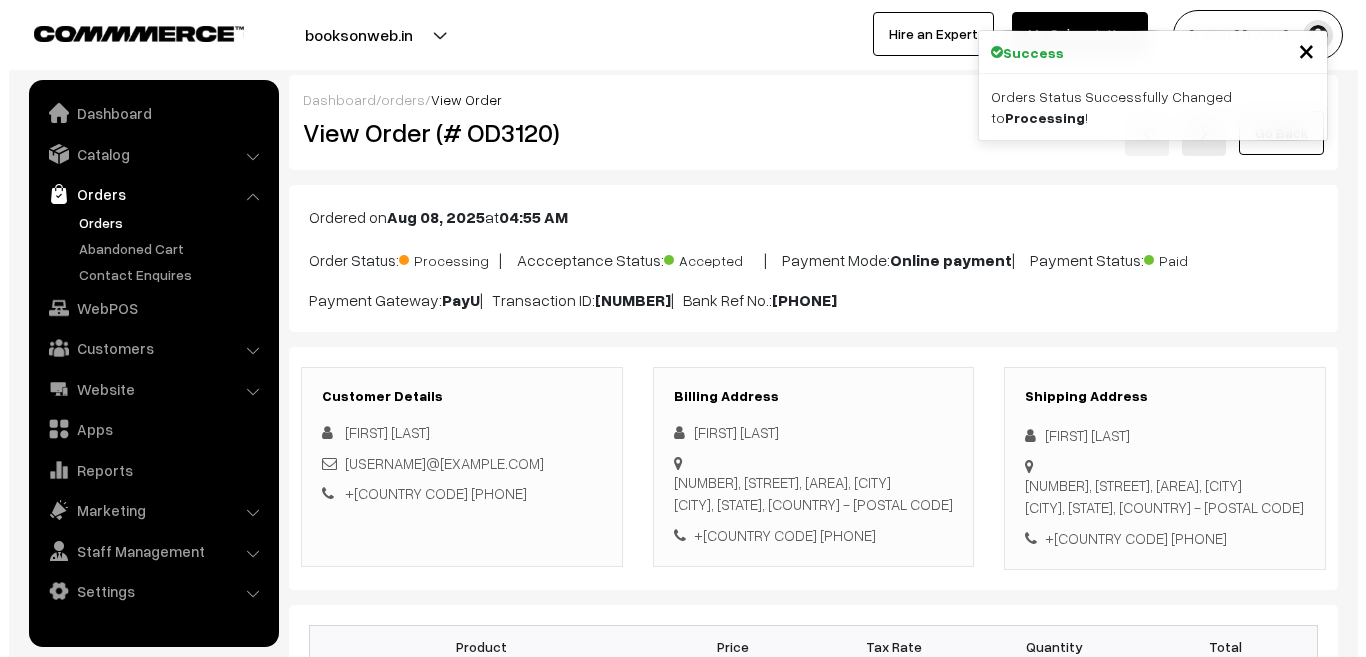 scroll, scrollTop: 1163, scrollLeft: 0, axis: vertical 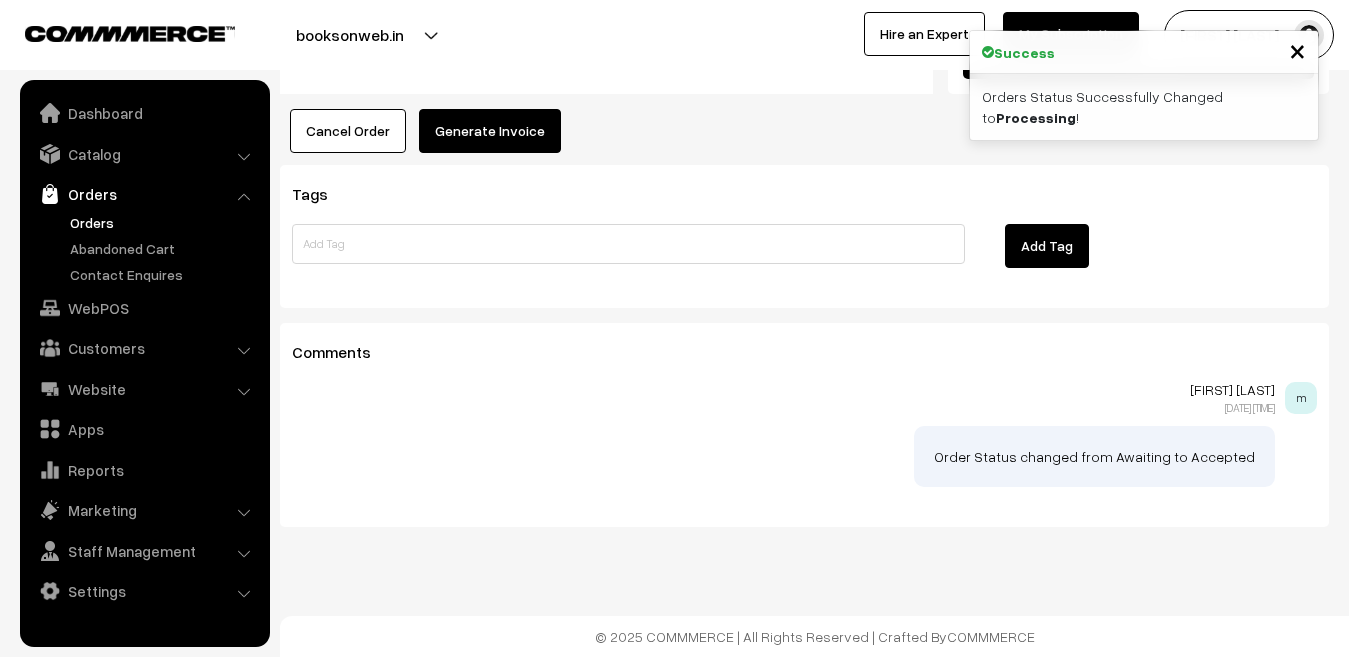 click on "Generate Invoice" at bounding box center [490, 131] 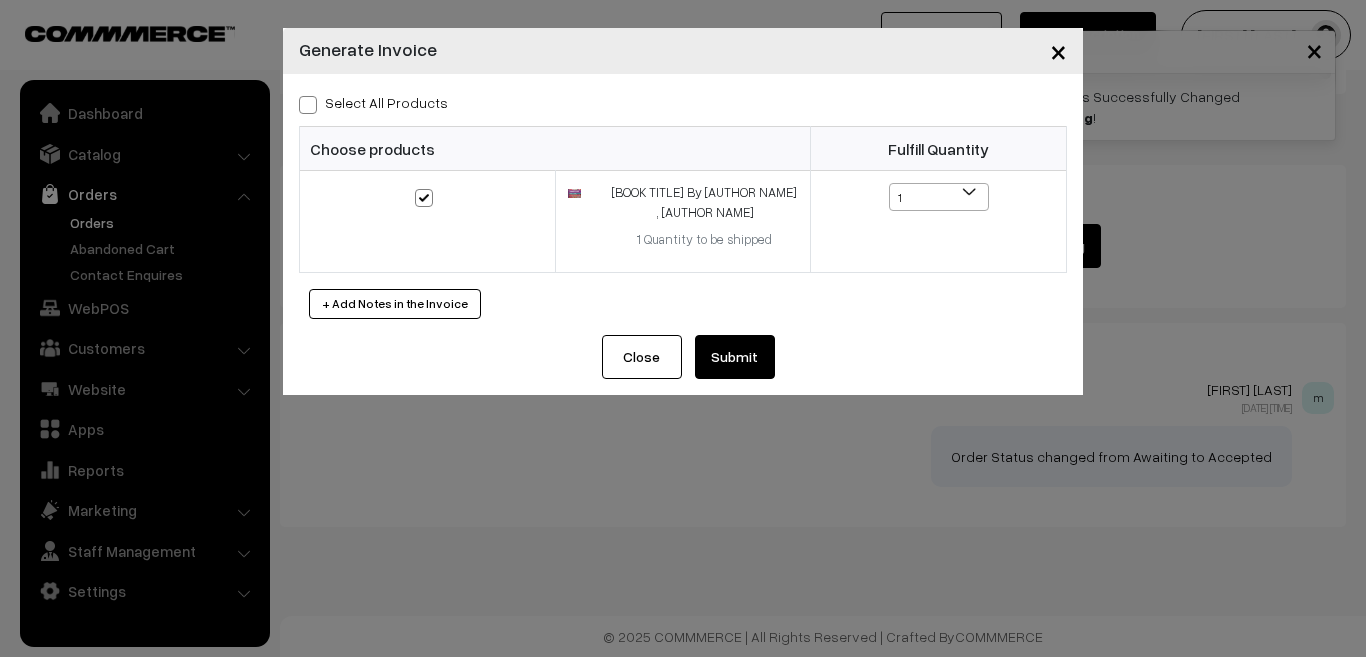 click on "Submit" at bounding box center [735, 357] 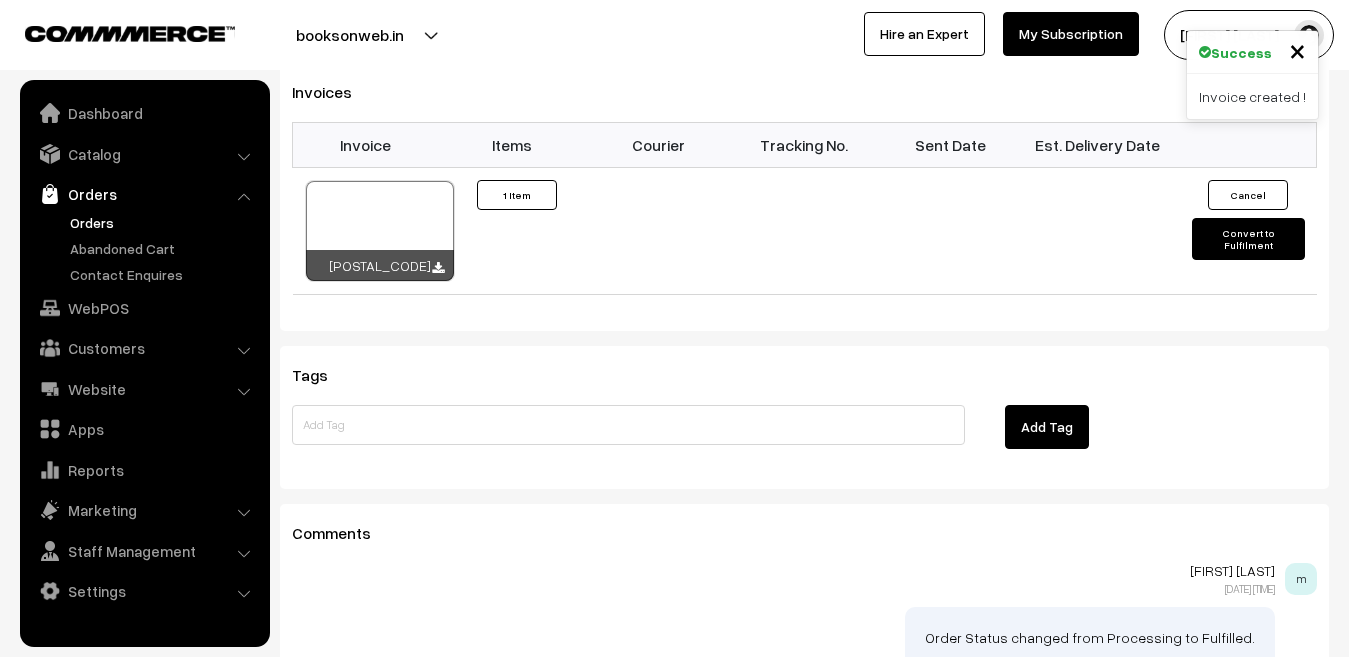 scroll, scrollTop: 870, scrollLeft: 0, axis: vertical 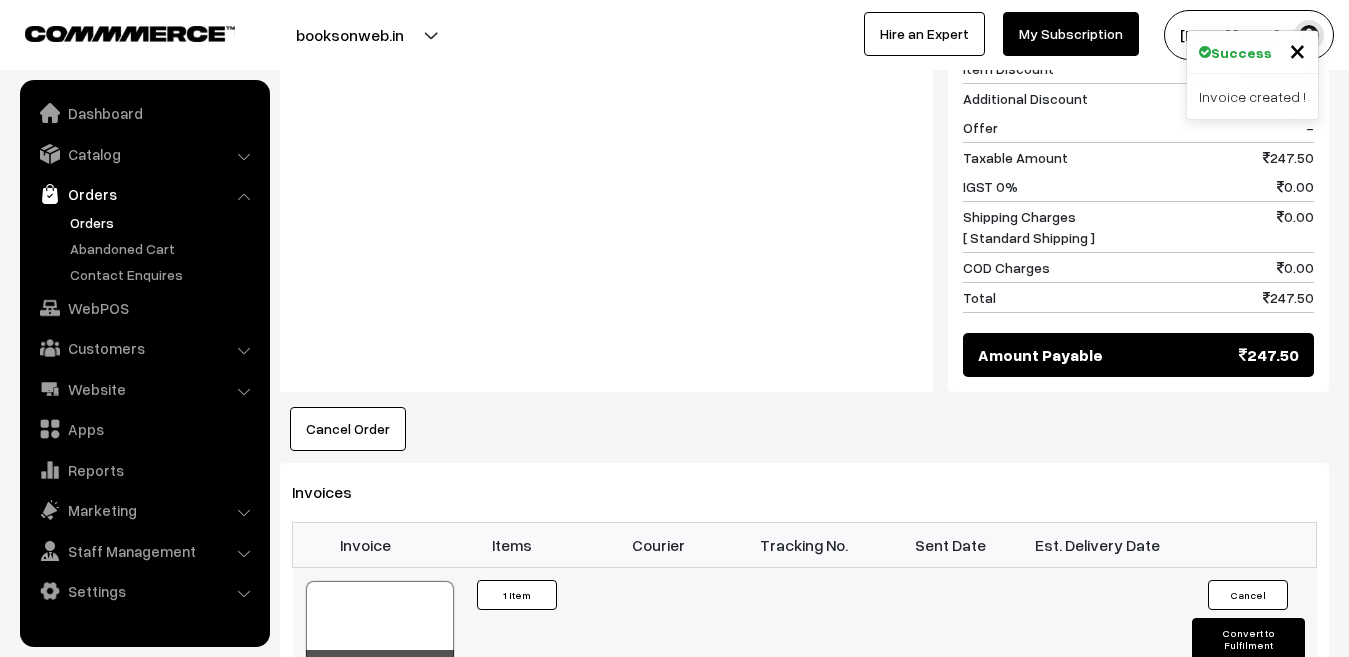 click at bounding box center [380, 631] 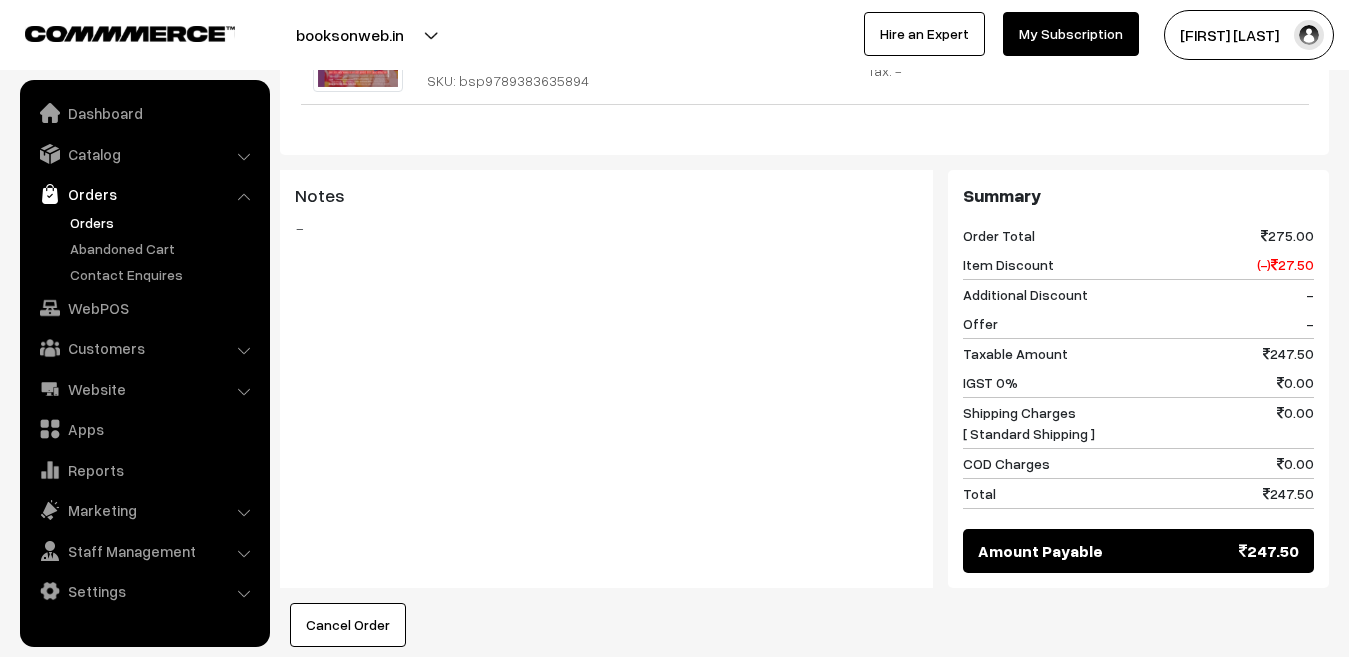 scroll, scrollTop: 270, scrollLeft: 0, axis: vertical 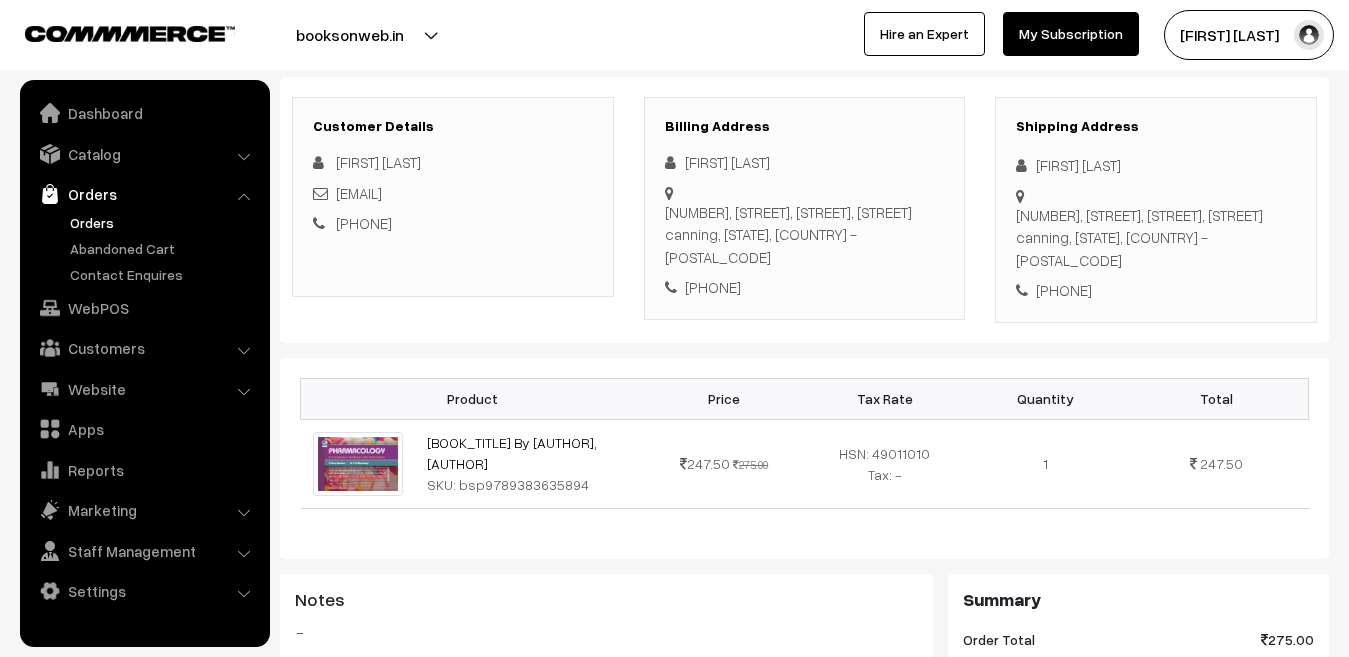 click on "Orders" at bounding box center (164, 222) 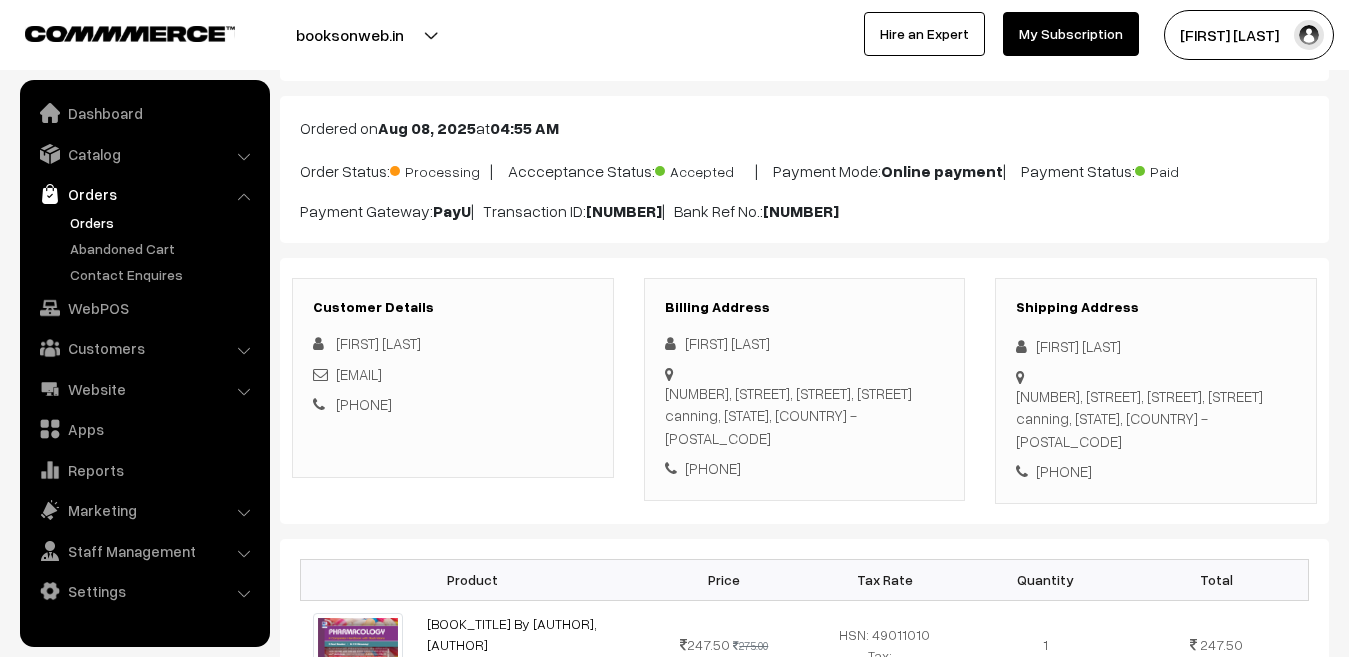 scroll, scrollTop: 0, scrollLeft: 0, axis: both 